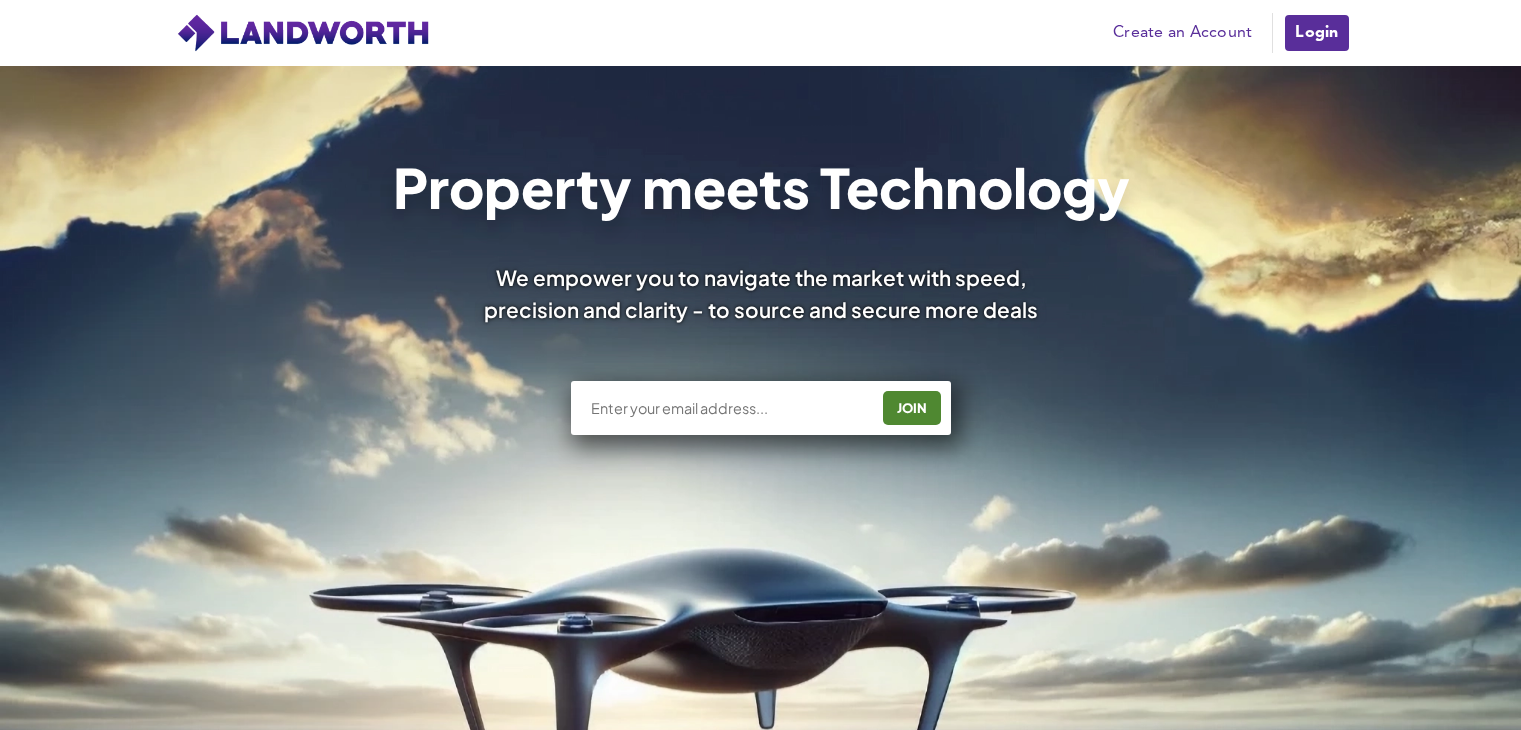 scroll, scrollTop: 0, scrollLeft: 0, axis: both 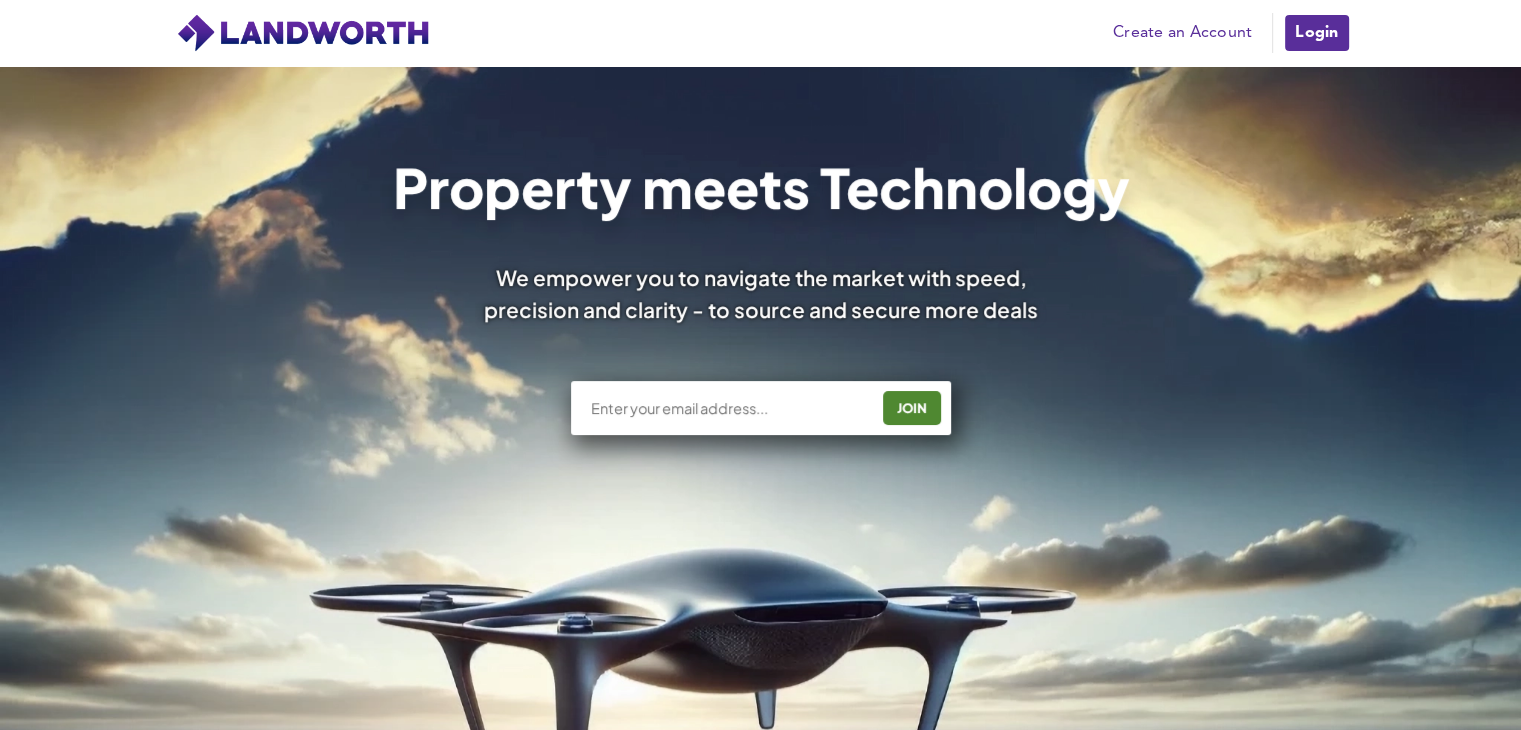click on "Login" at bounding box center (1316, 33) 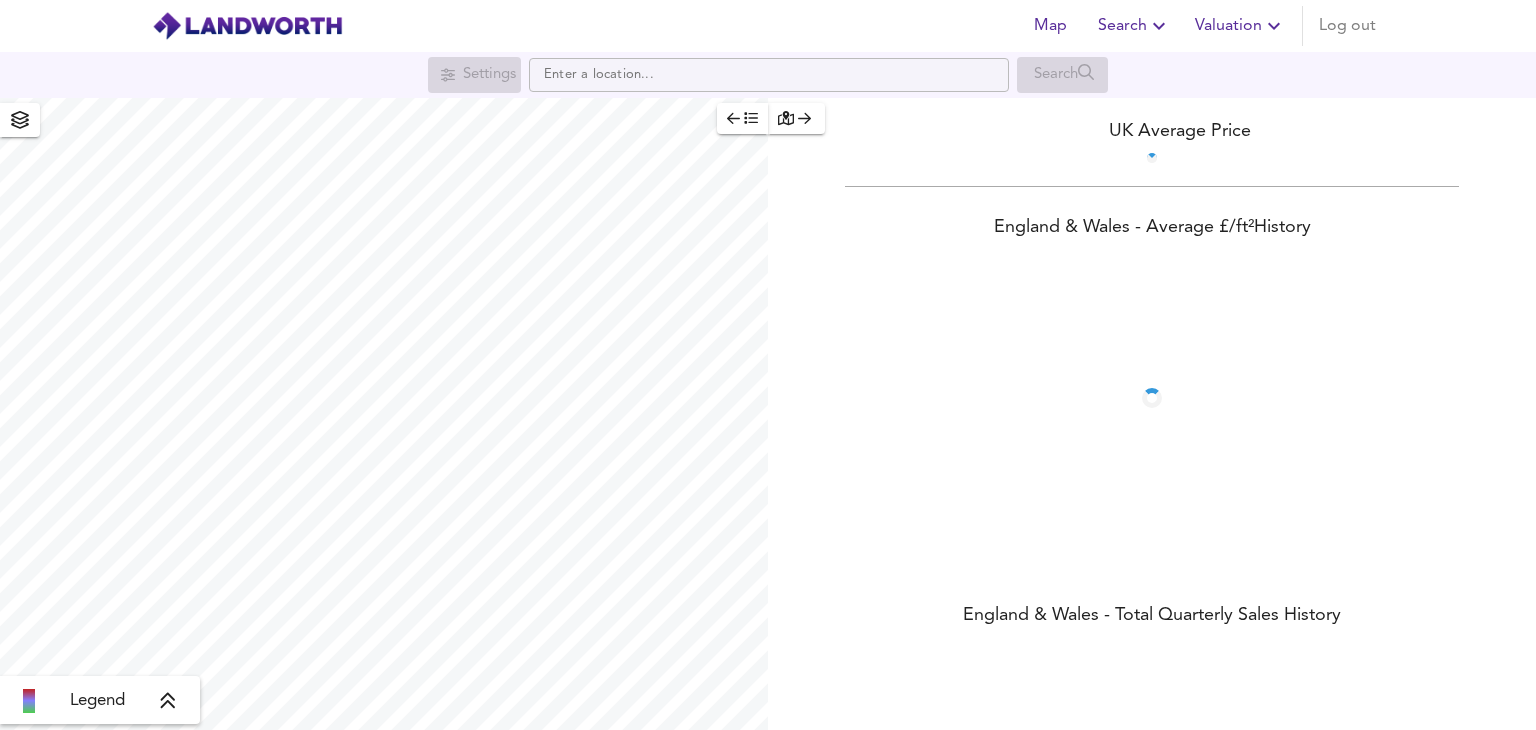 scroll, scrollTop: 0, scrollLeft: 0, axis: both 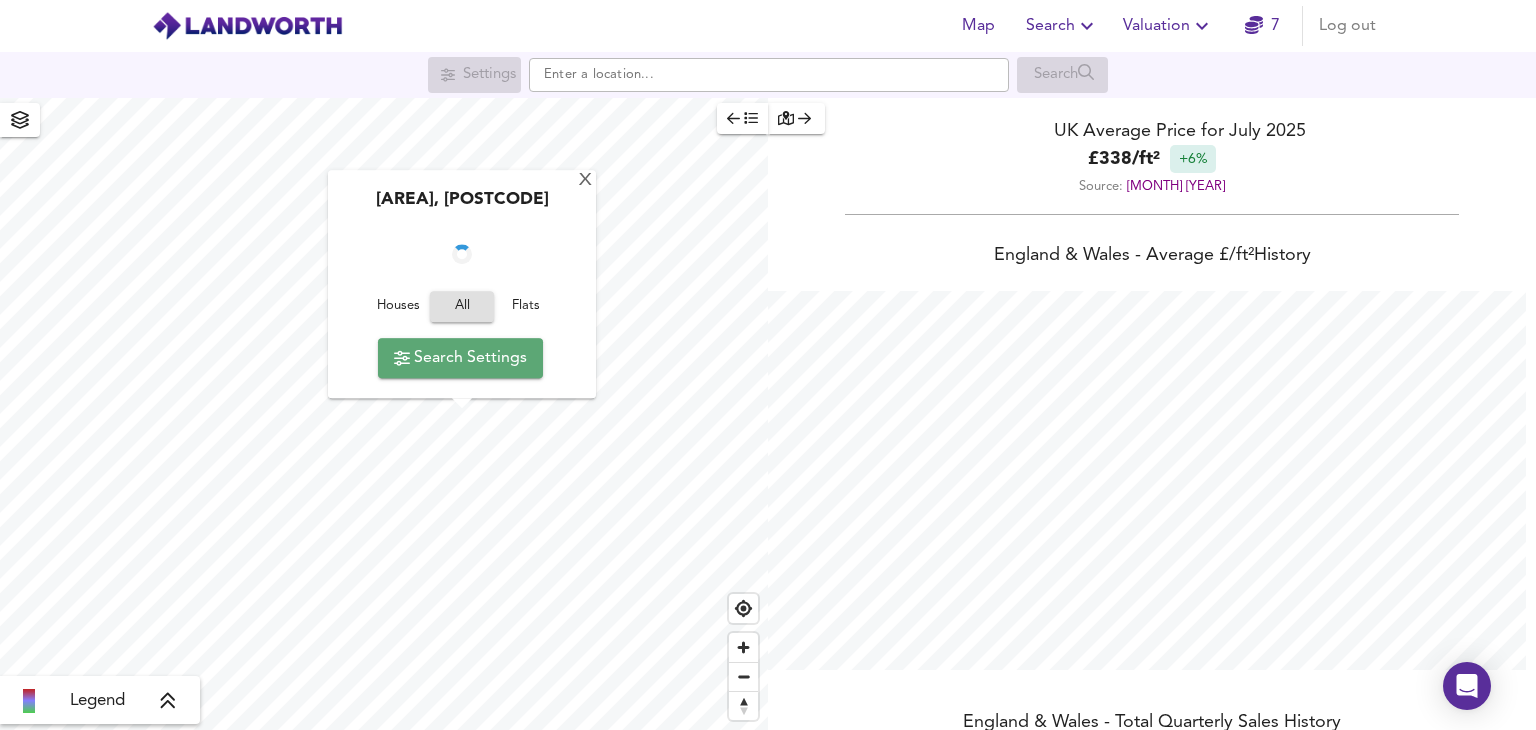click on "Search Settings" at bounding box center [460, 358] 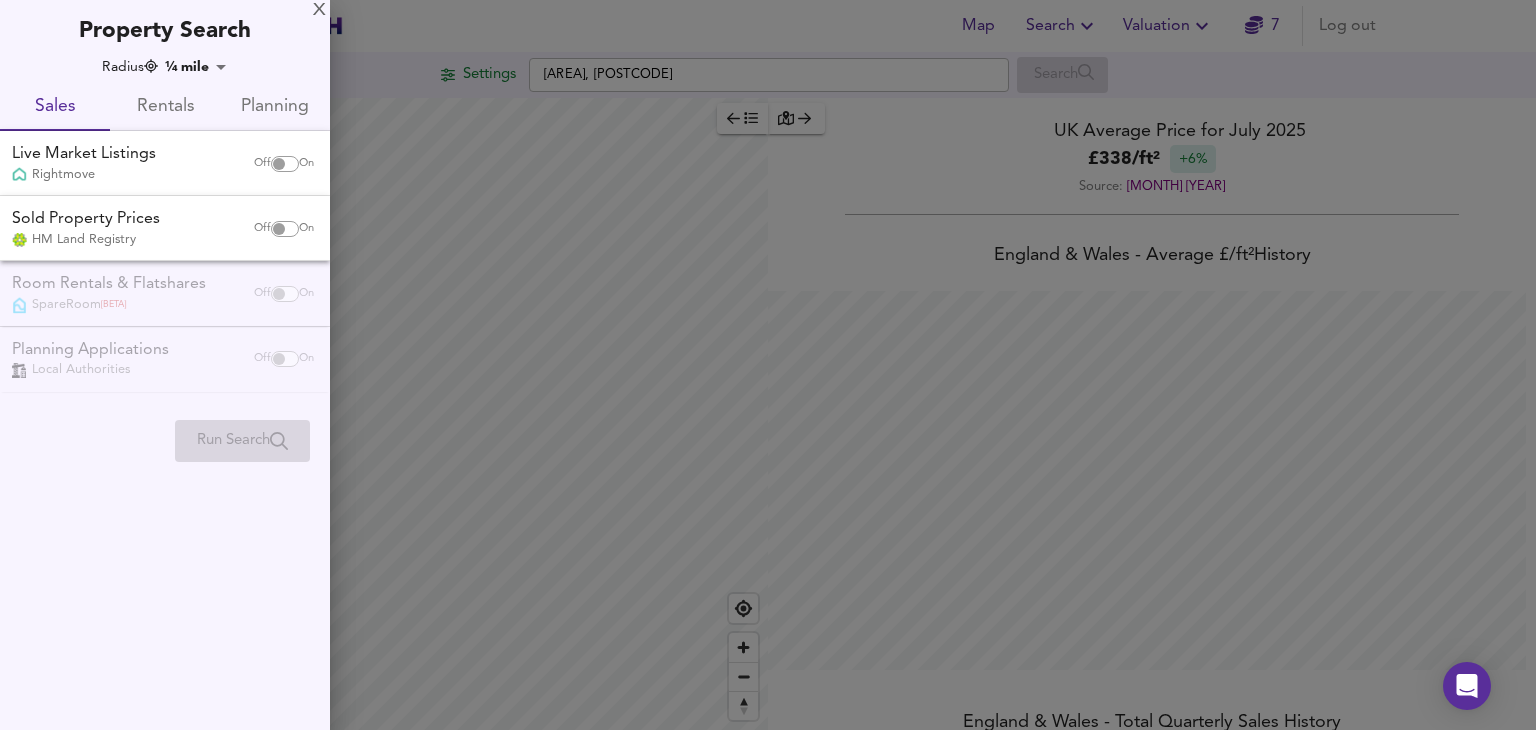 checkbox on "false" 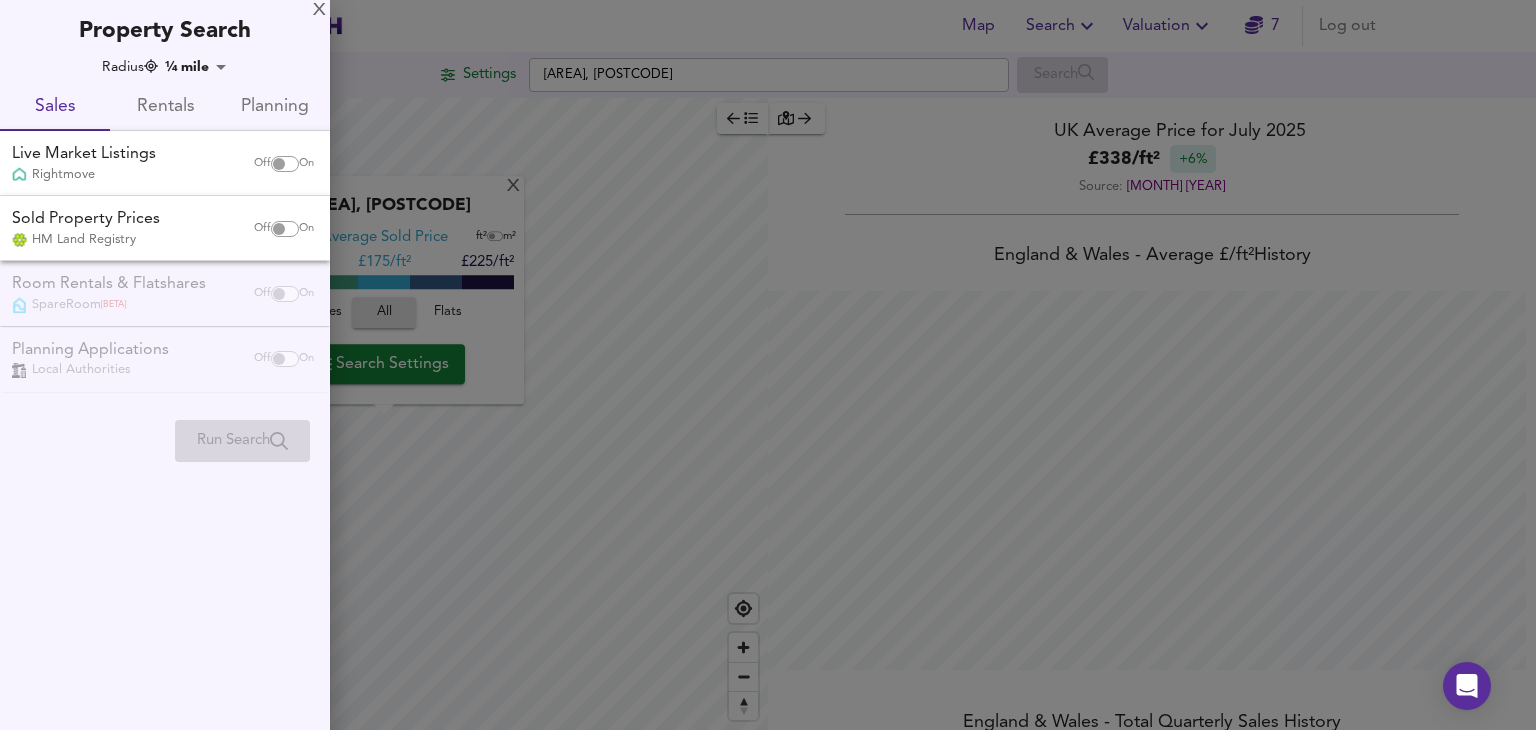 click on "Map Search Valuation    7 Log out        Settings     [CITY], [POSTCODE]        Search      X [CITY], [POSTCODE] Average Sold Price ft²   m² £126/ft² £ 175/ft² £225/ft² Houses All Flats    Search Settings         Legend       UK Average Price   for July 2025 £ 338 / ft²      +6% Source:   Land Registry Data - May 2025 England & Wales - Average £/ ft²  History England & Wales - Total Quarterly Sales History X Map Settings Basemap          Default hybrid Heatmap          Average Price landworth 2D   View Dynamic Heatmap   On Show Postcodes Show Boroughs 2D 3D Find Me X Property Search Radius   ¼ mile 402 Sales Rentals Planning    Live Market Listings   Rightmove Off   On     Sold Property Prices   HM Land Registry Off   On     Room Rentals & Flatshares   SpareRoom   BETA Off   On     Planning Applications Local Authorities Off   On  Run Search   Please enable at least one data source to run a search" at bounding box center [768, 365] 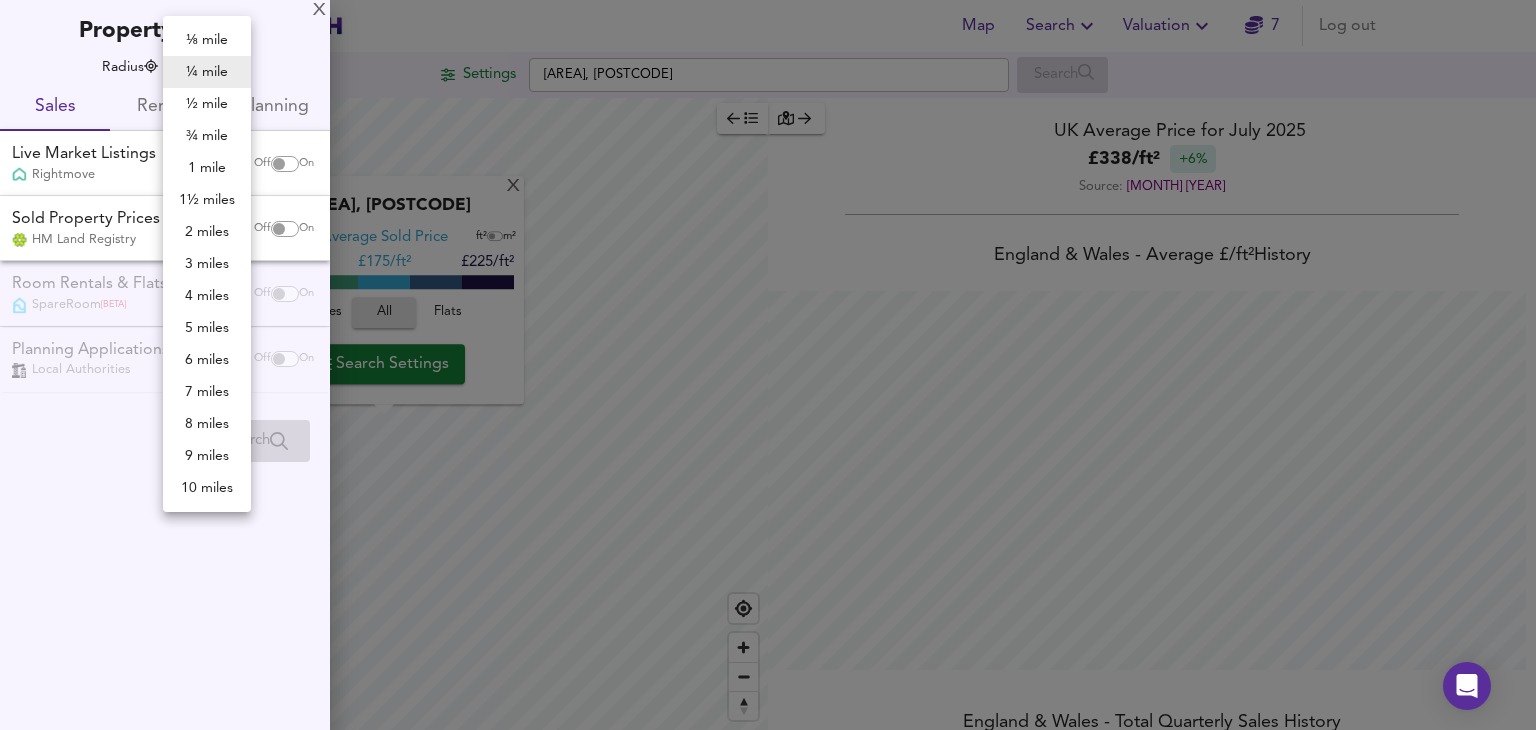 click on "10 miles" at bounding box center [207, 488] 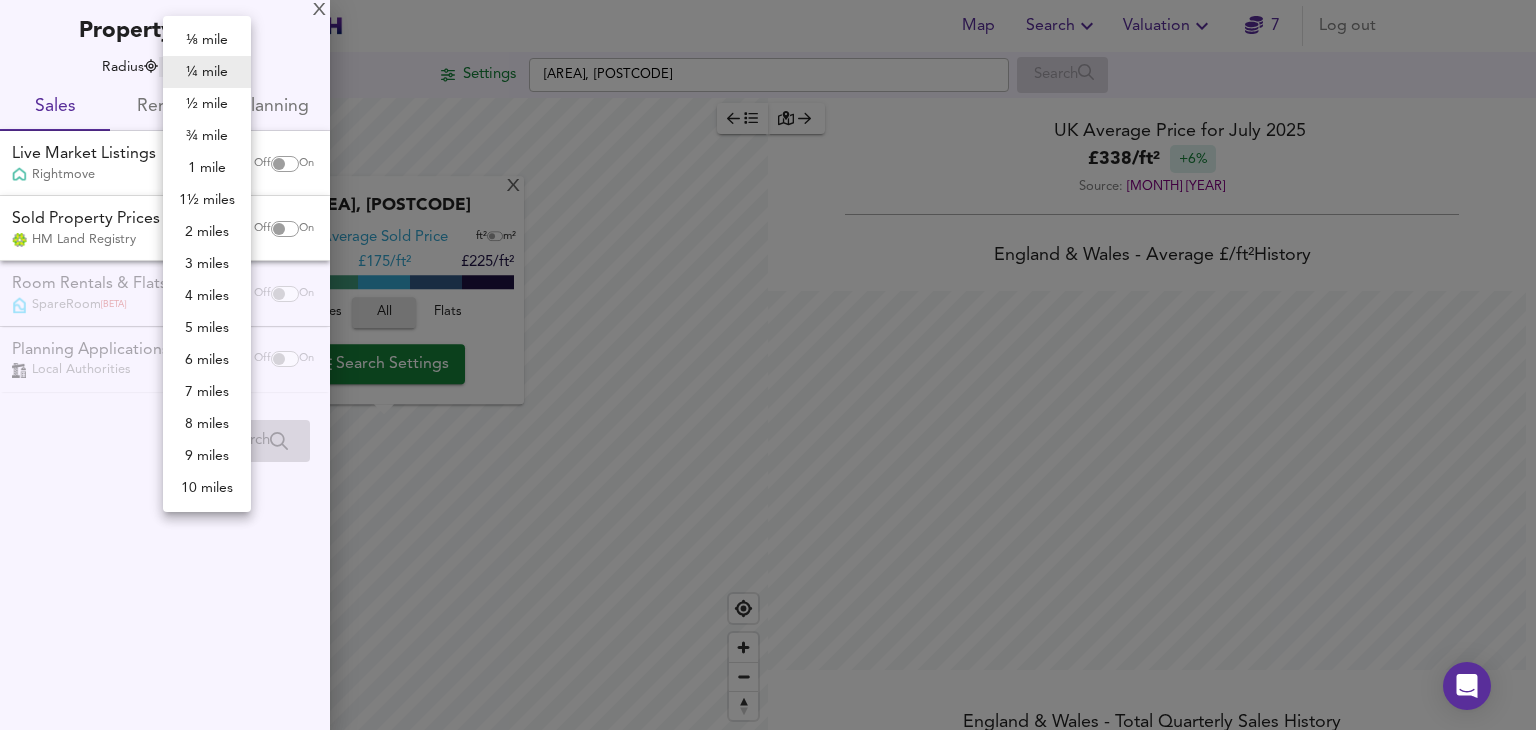 type on "16090" 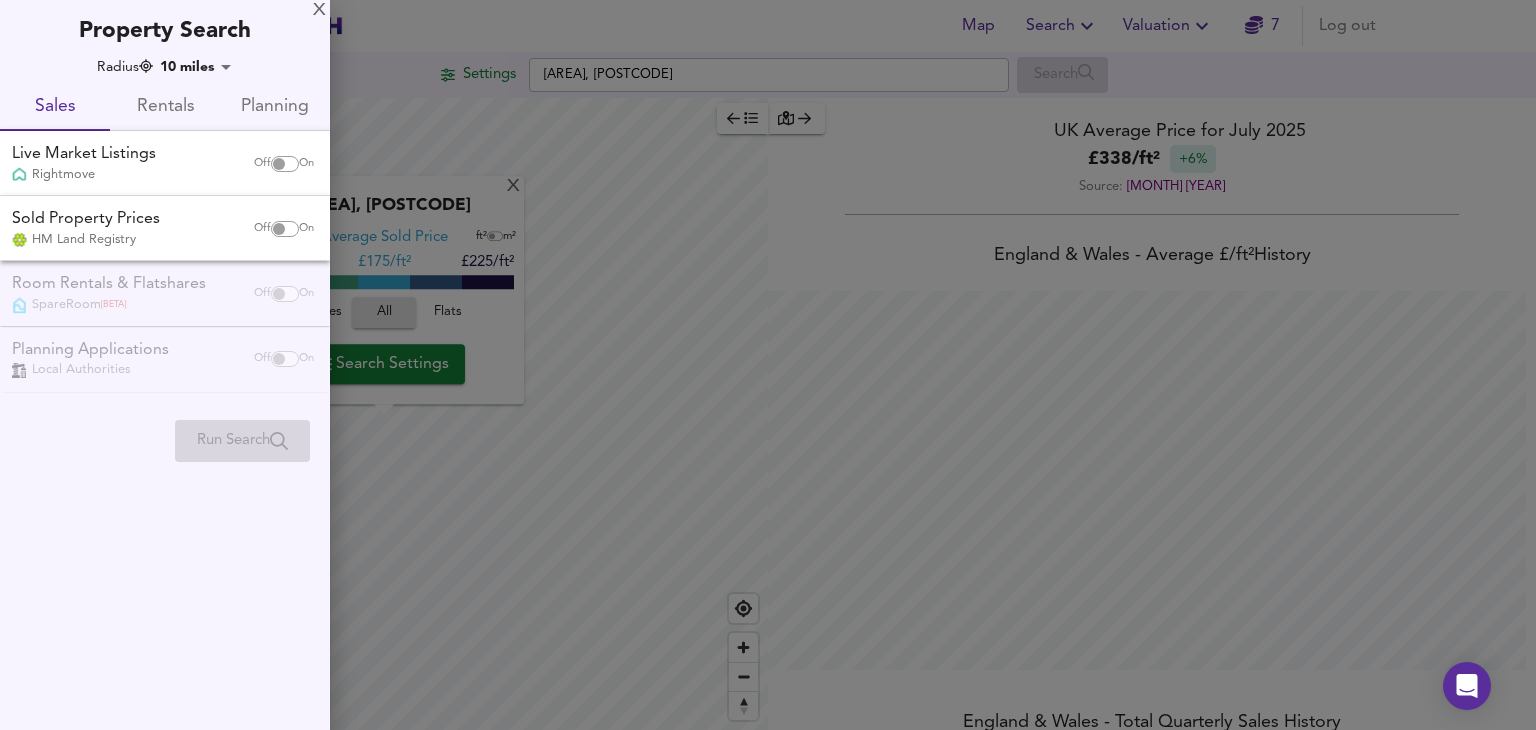 click at bounding box center (279, 164) 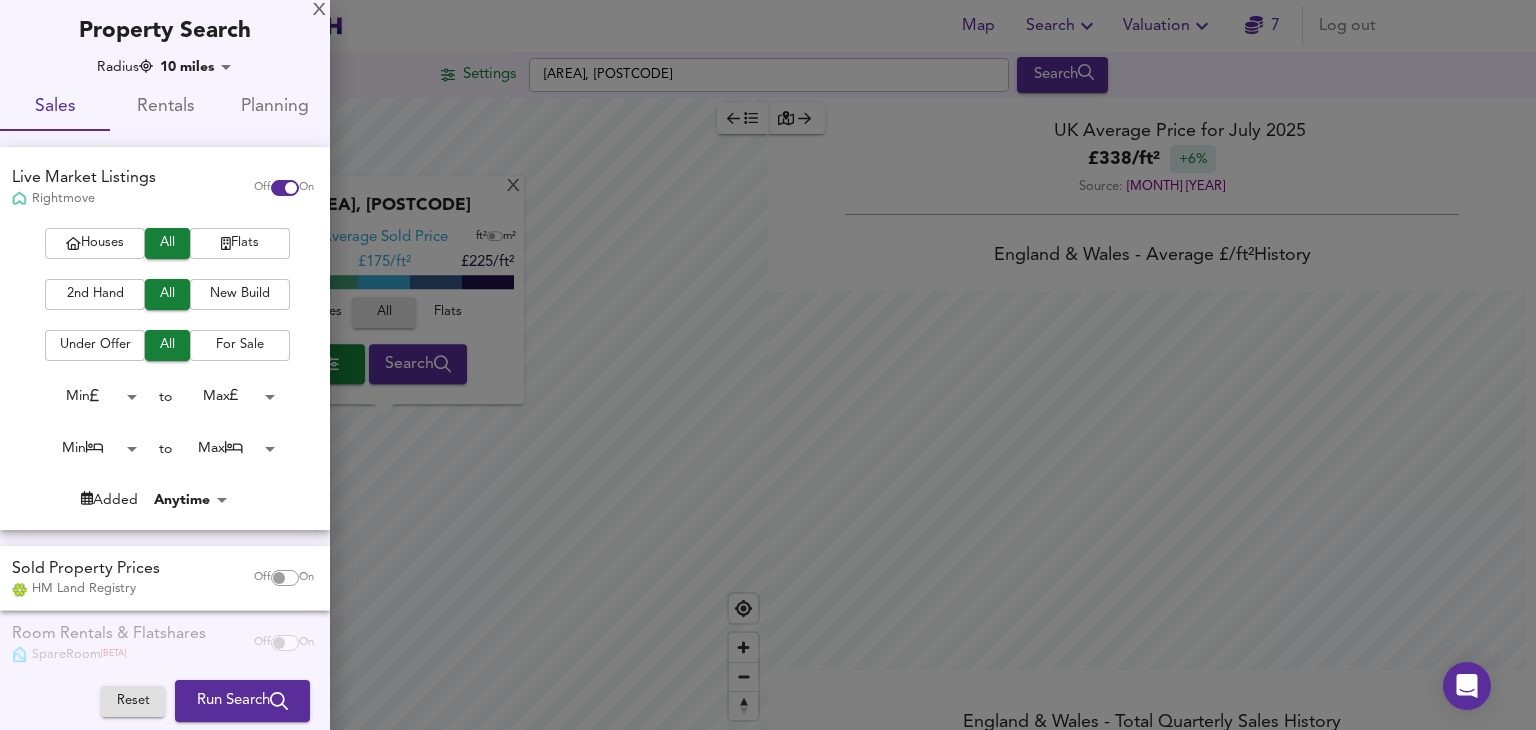click on "Houses" at bounding box center [95, 243] 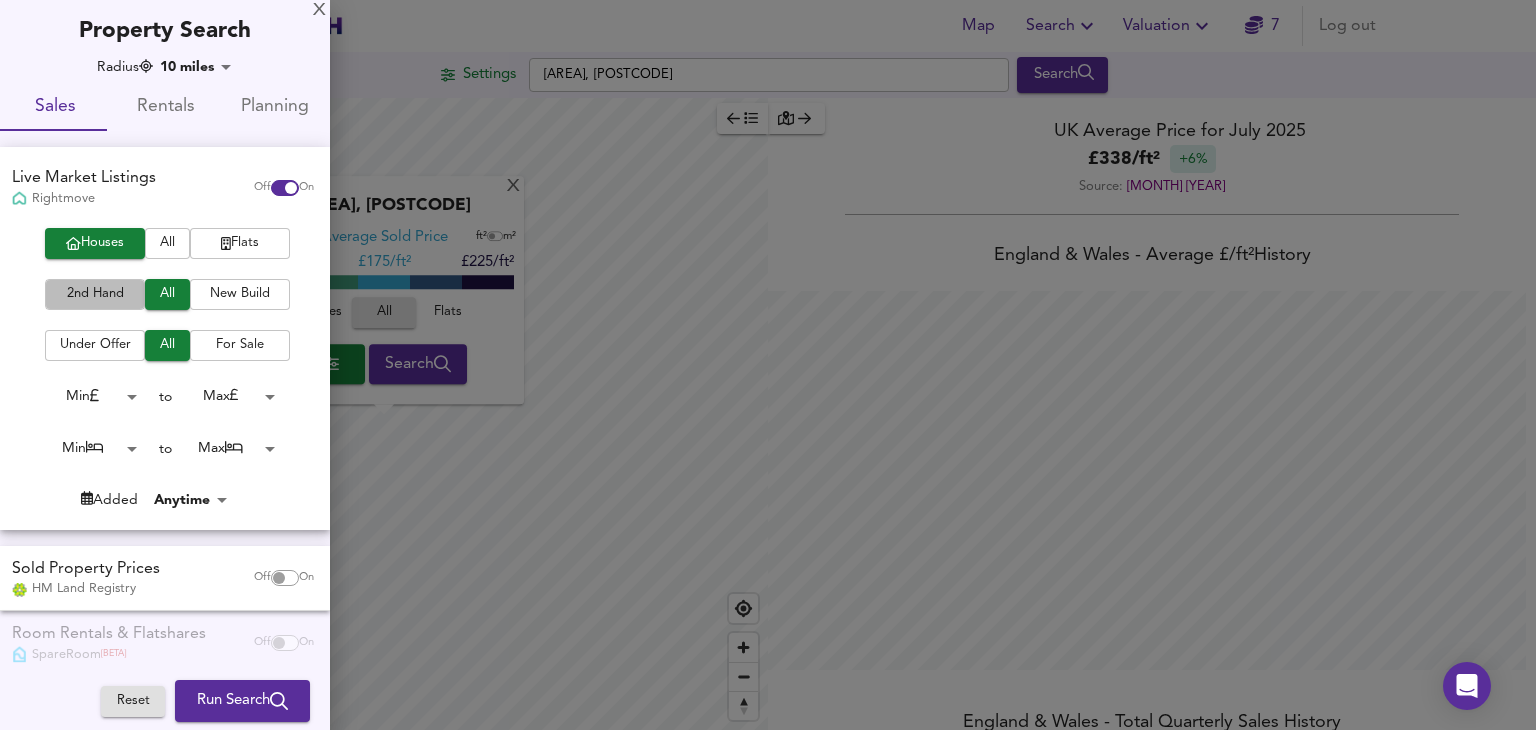 click on "2nd Hand" at bounding box center (95, 294) 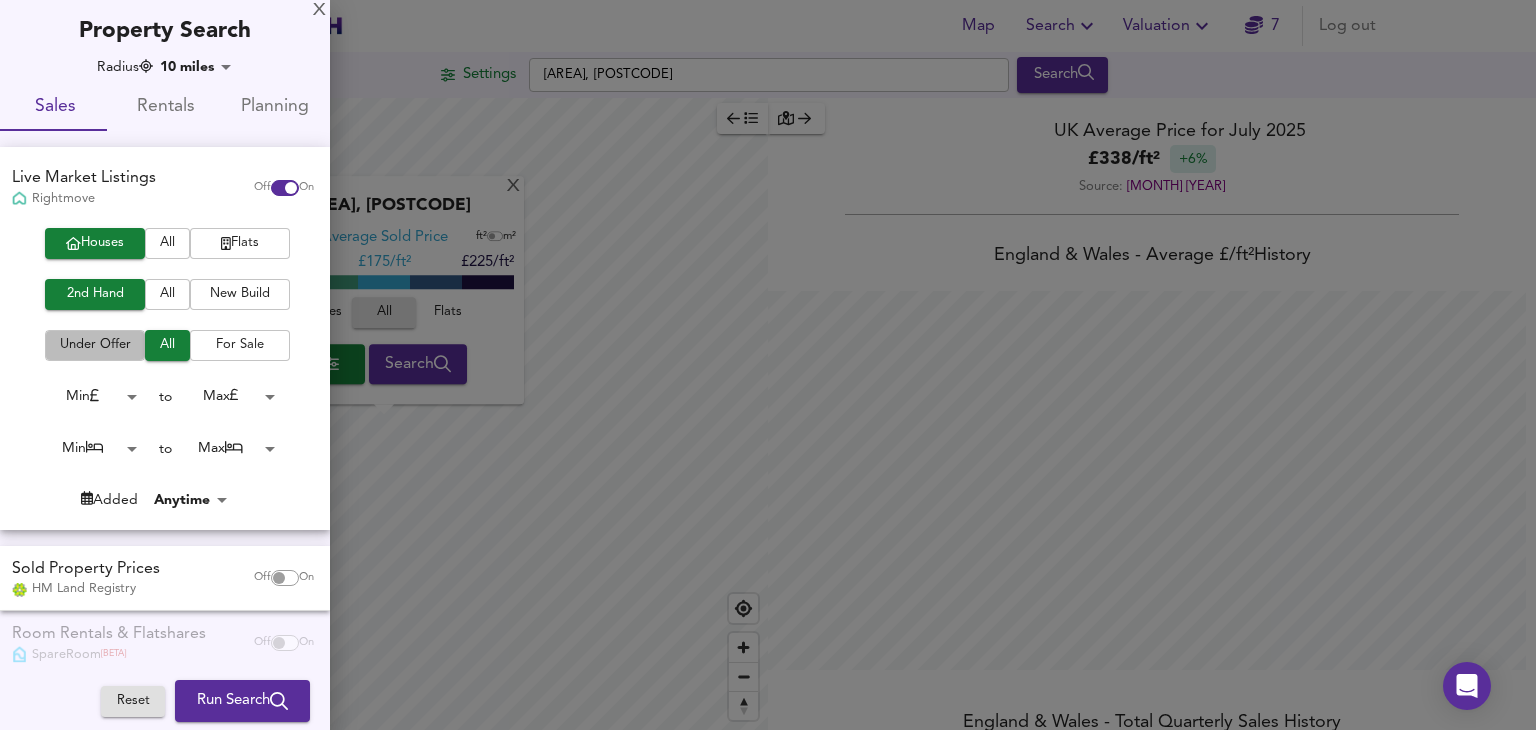 click on "Under Offer" at bounding box center [95, 345] 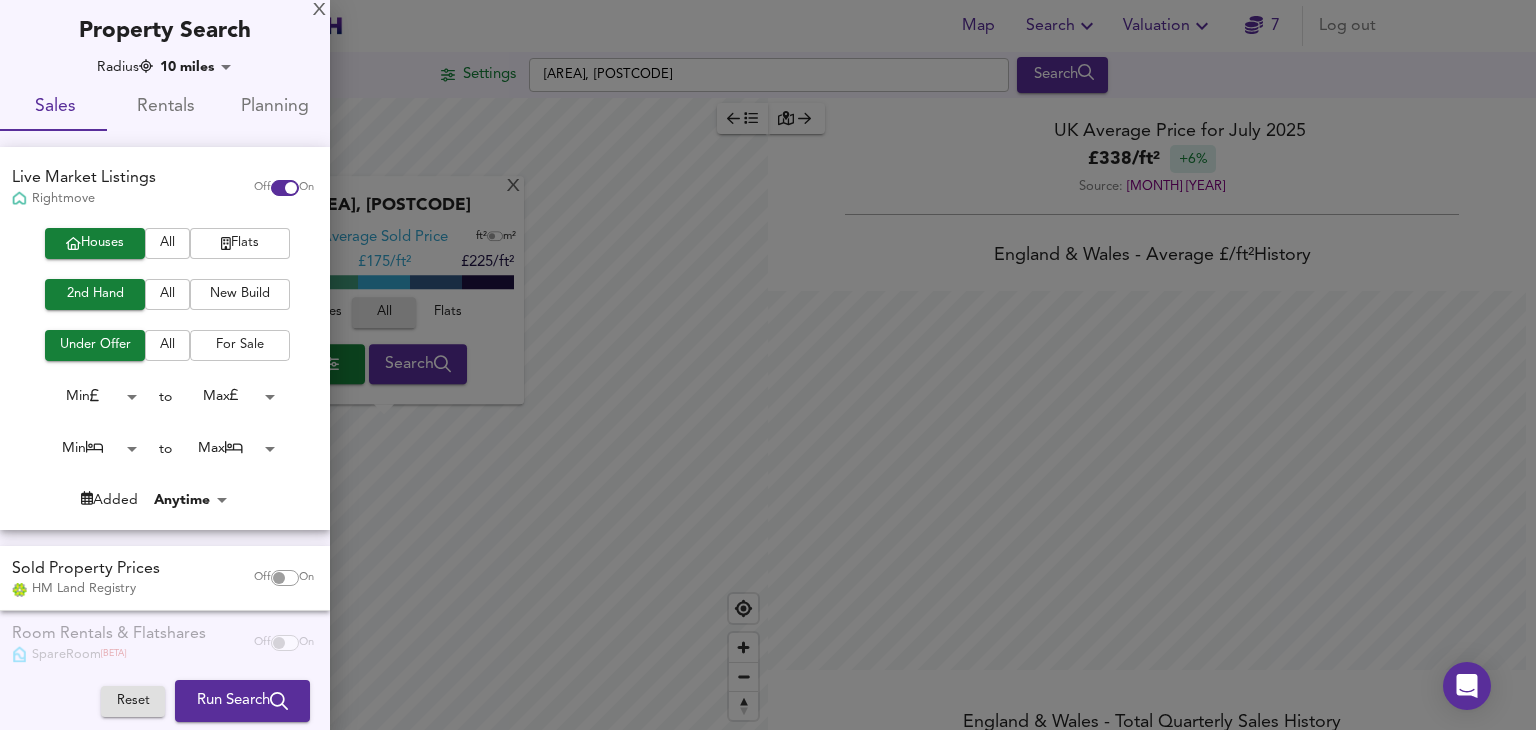 click on "For Sale" at bounding box center [240, 345] 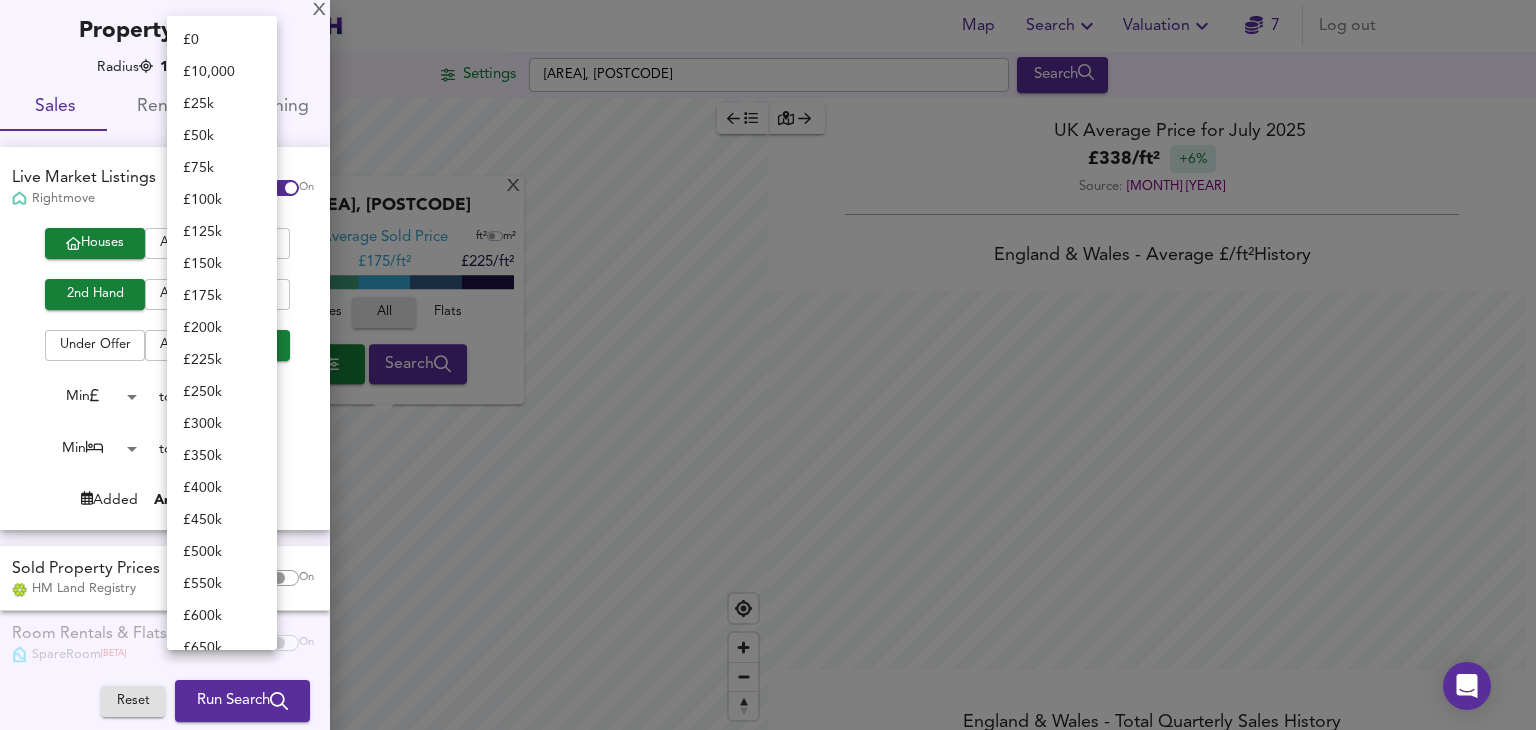 click on "Map Search Valuation    7 Log out        Settings     [CITY], [POSTCODE]        Search      X [CITY], [POSTCODE] Average Sold Price ft²   m² £126/ft² £ 175/ft² £225/ft² Houses All Flats     Search          Legend       UK Average Price   for July 2025 £ 338 / ft²      +6% Source:   Land Registry Data - May 2025 England & Wales - Average £/ ft²  History England & Wales - Total Quarterly Sales History X Map Settings Basemap          Default hybrid Heatmap          Average Price landworth 2D   View Dynamic Heatmap   On Show Postcodes Show Boroughs 2D 3D Find Me X Property Search Radius   10 miles 16090 Sales Rentals Planning    Live Market Listings   Rightmove Off   On    Houses All   Flats 2nd Hand All New Build Under Offer All For Sale Min   0 to Max   200000000   Min   0 to Max   50   Added Anytime -1    Sold Property Prices   HM Land Registry Off   On     Room Rentals & Flatshares   SpareRoom   BETA Off   On" at bounding box center [768, 365] 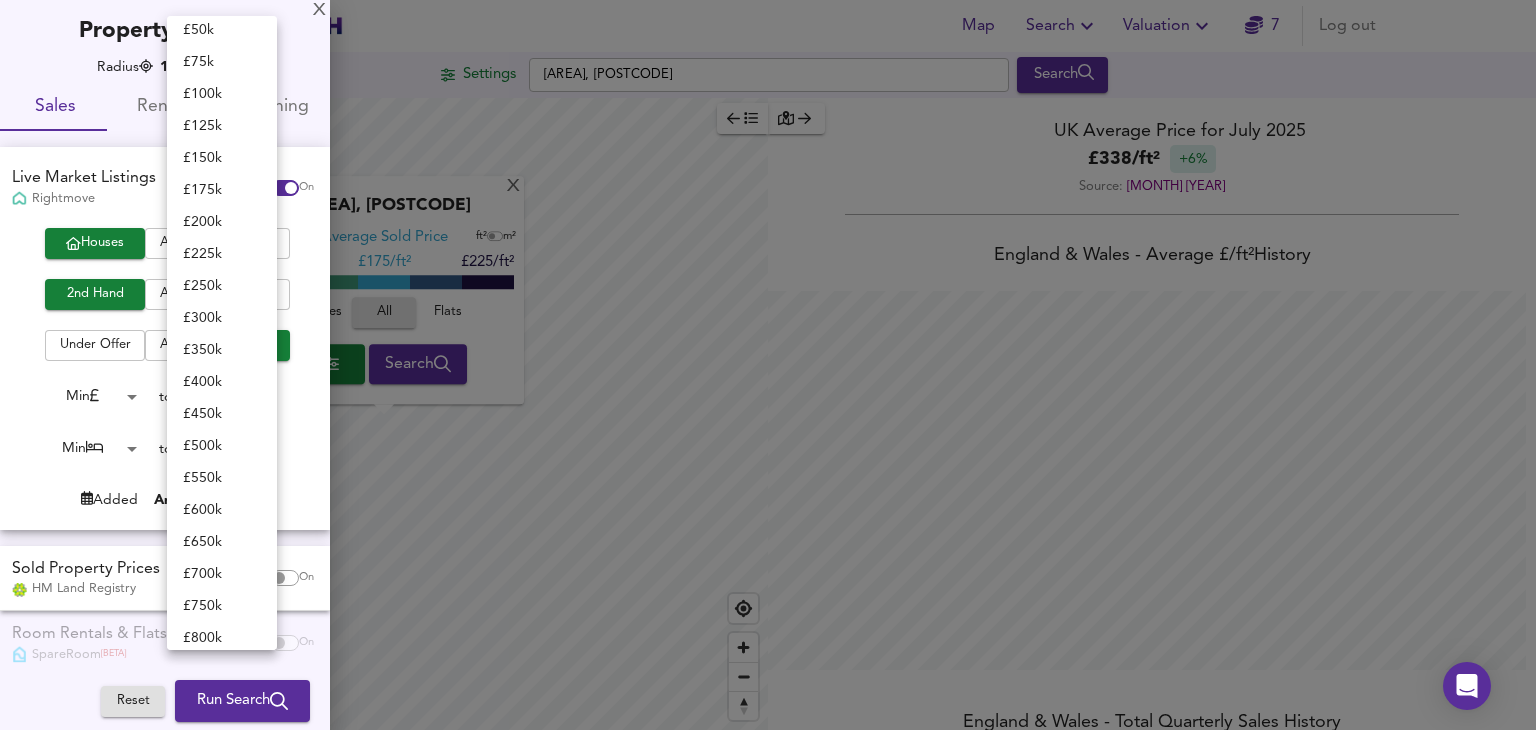 scroll, scrollTop: 59, scrollLeft: 0, axis: vertical 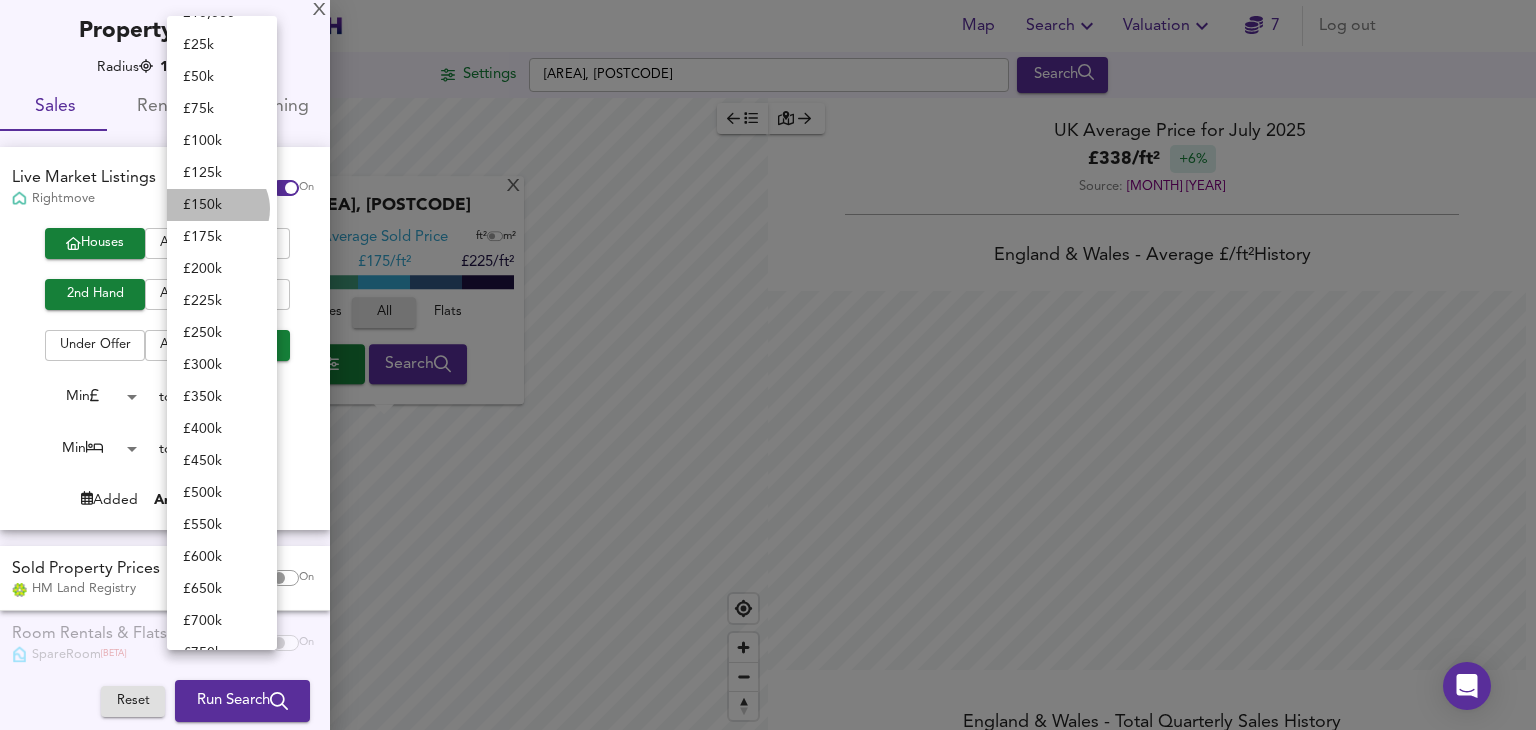 click on "£ 150k" at bounding box center [222, 205] 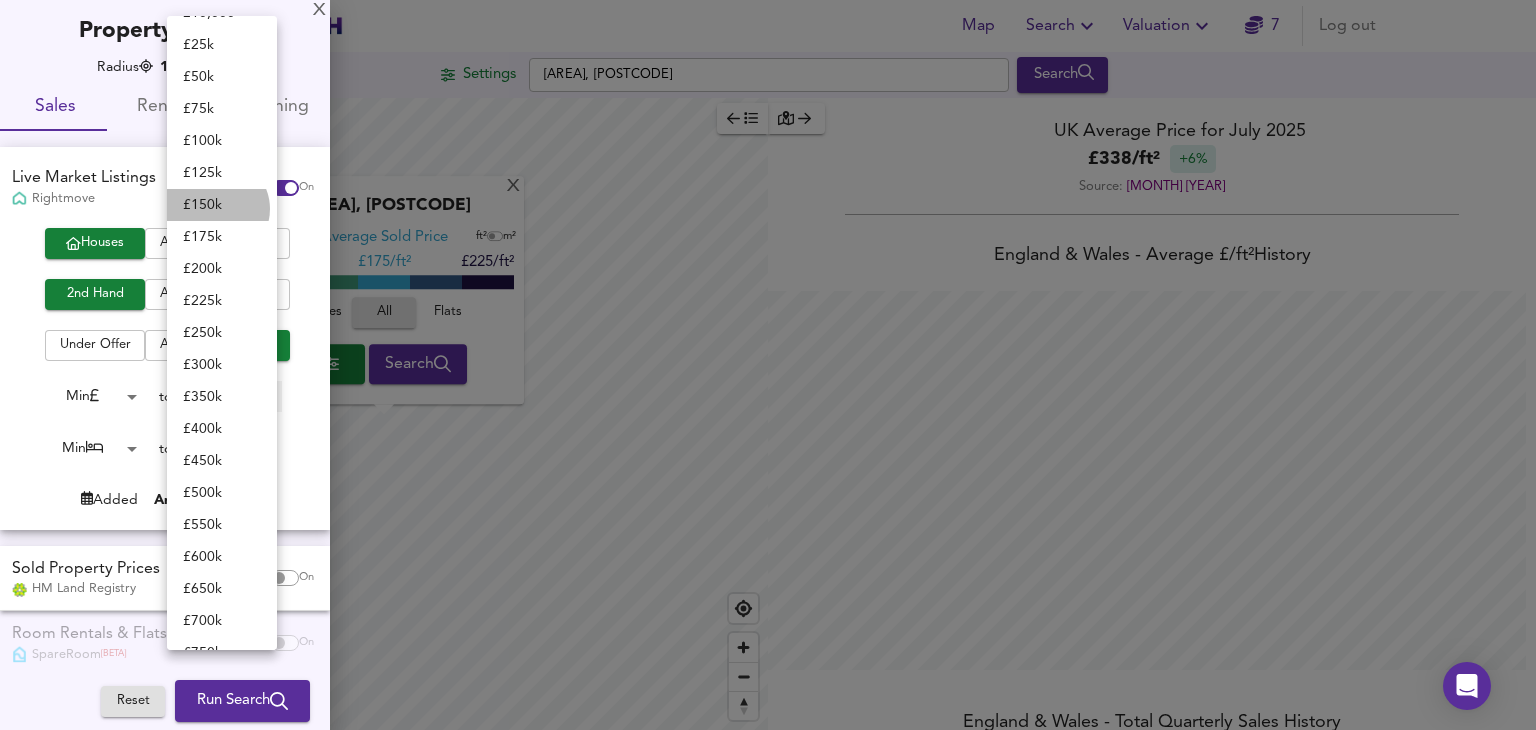 type on "150000" 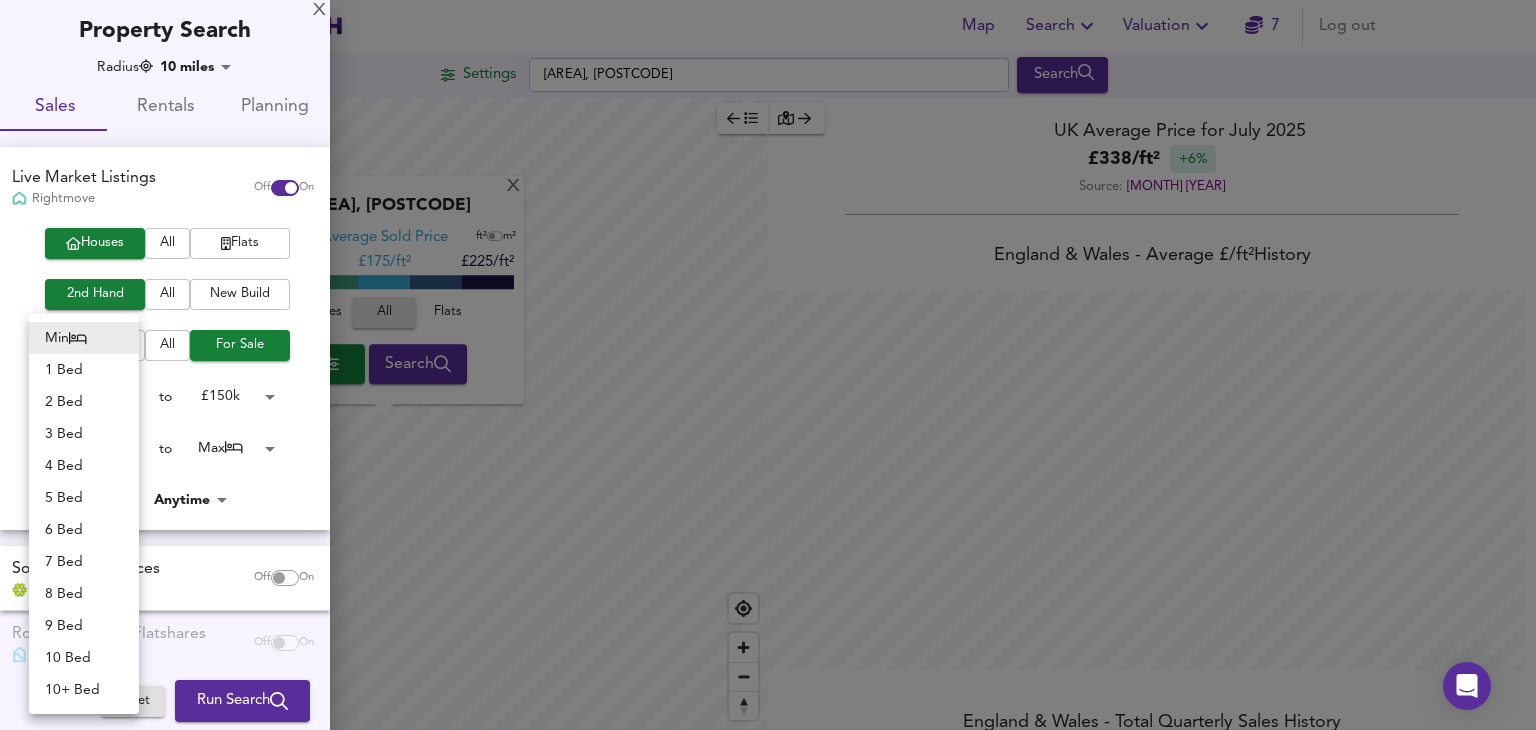 click on "[AREA], [POSTCODE]   [AREA] [POSTCODE] [POSTCODE]" at bounding box center [768, 365] 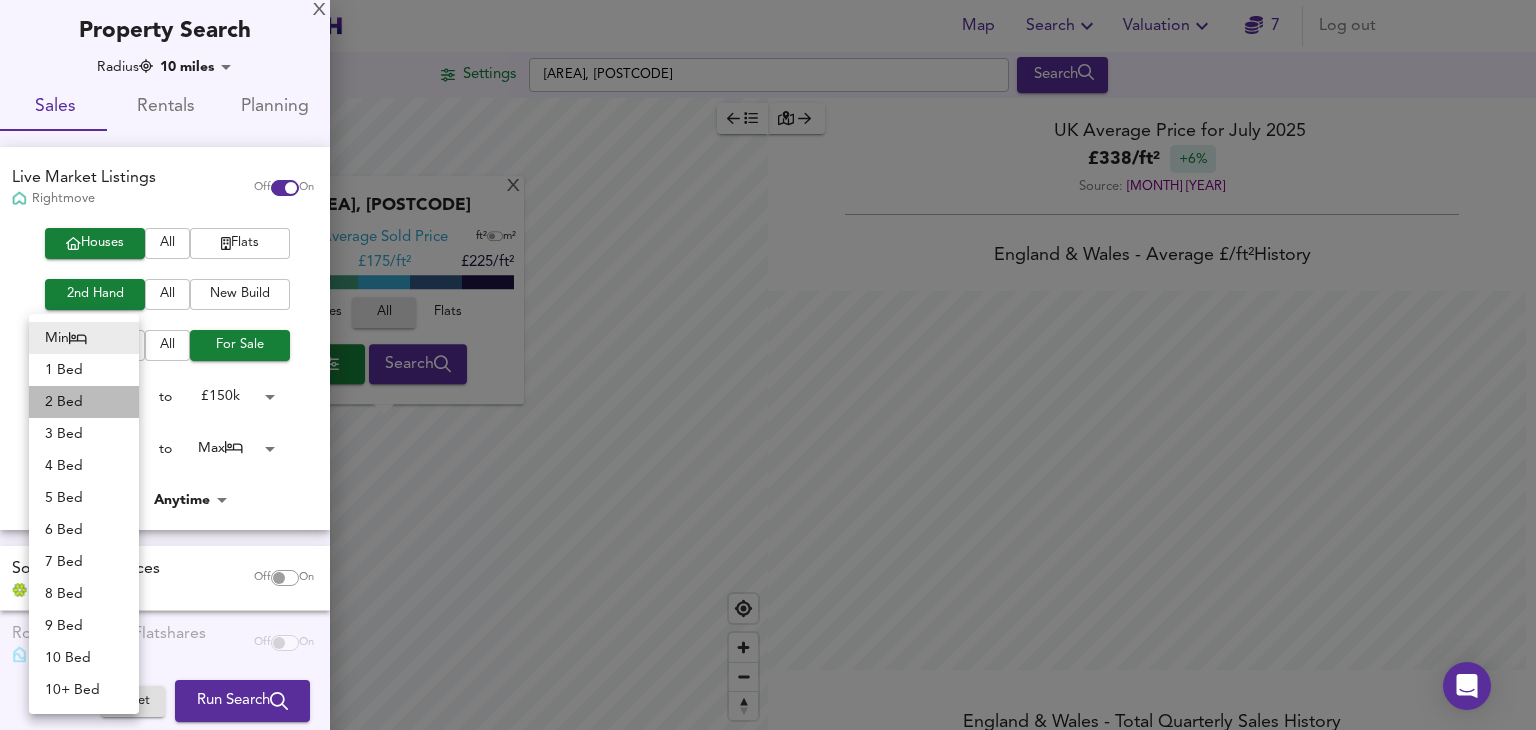click on "2 Bed" at bounding box center [84, 402] 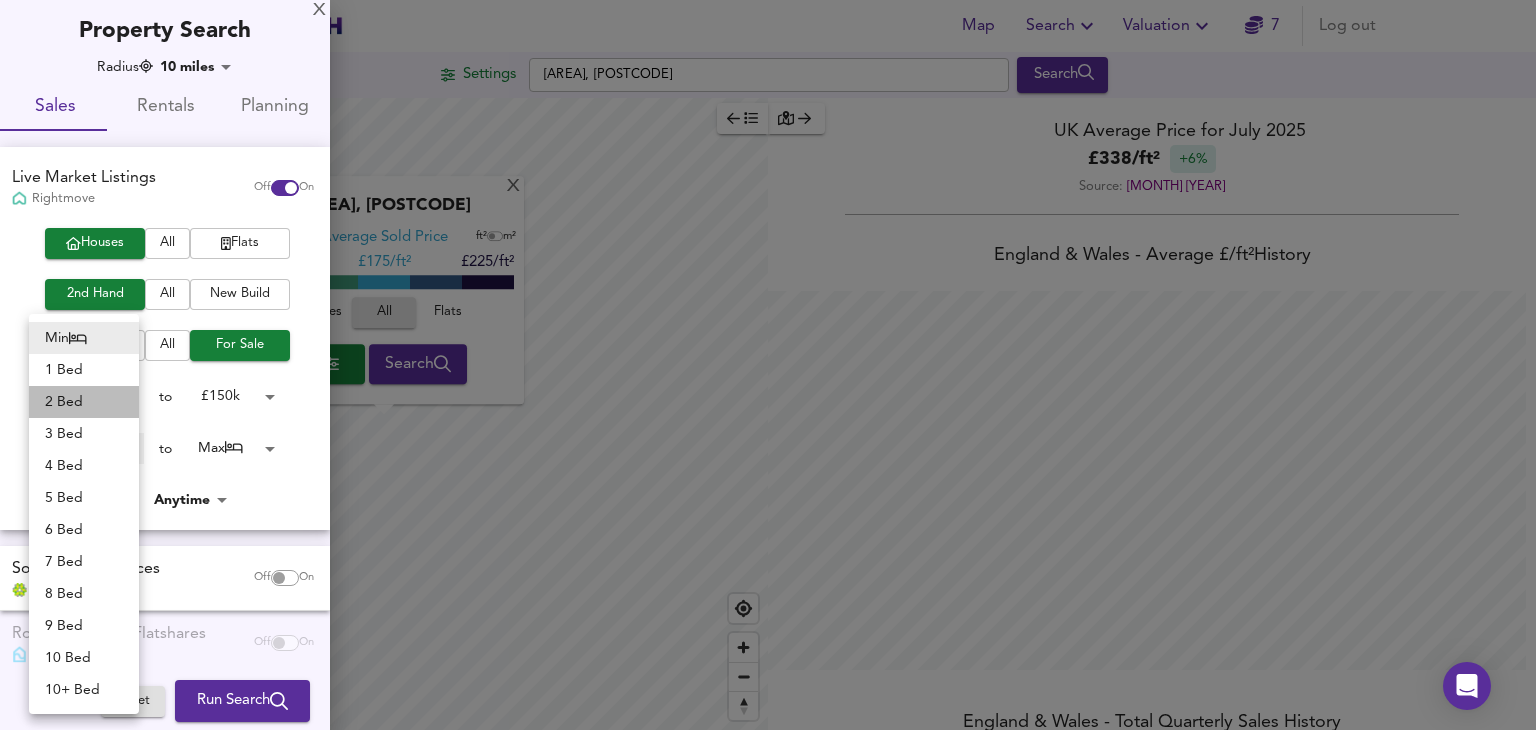type on "2" 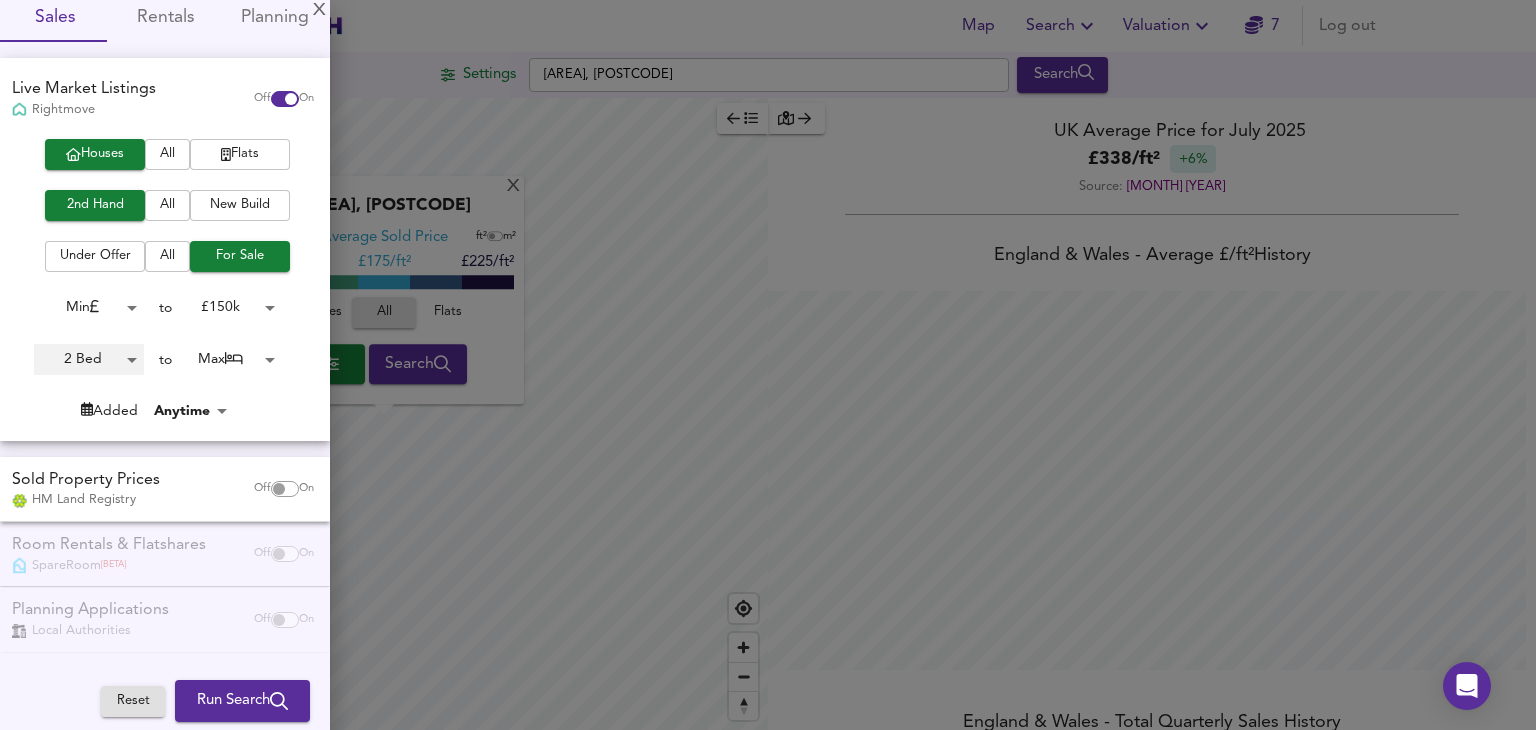 scroll, scrollTop: 0, scrollLeft: 0, axis: both 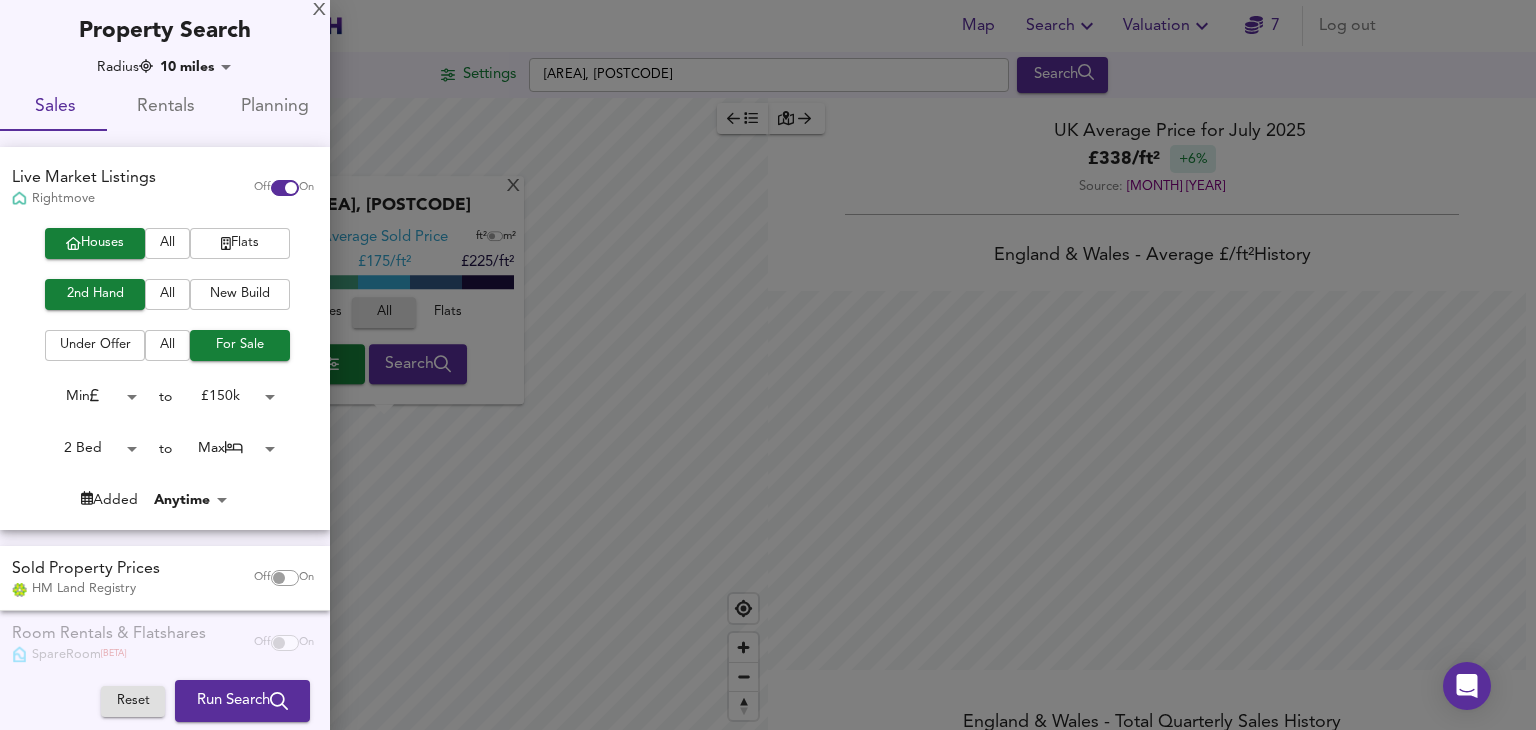 click at bounding box center [768, 365] 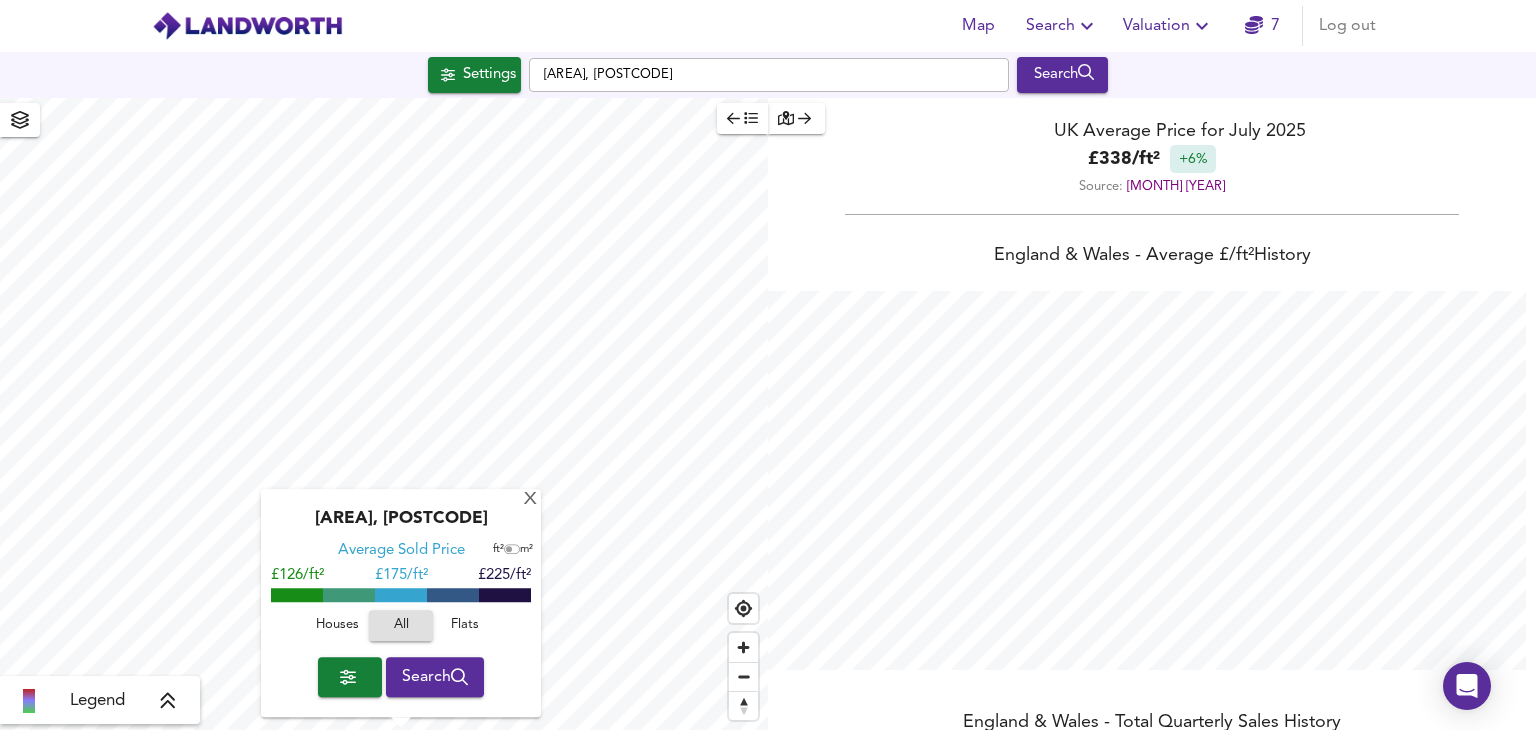 type on "31216" 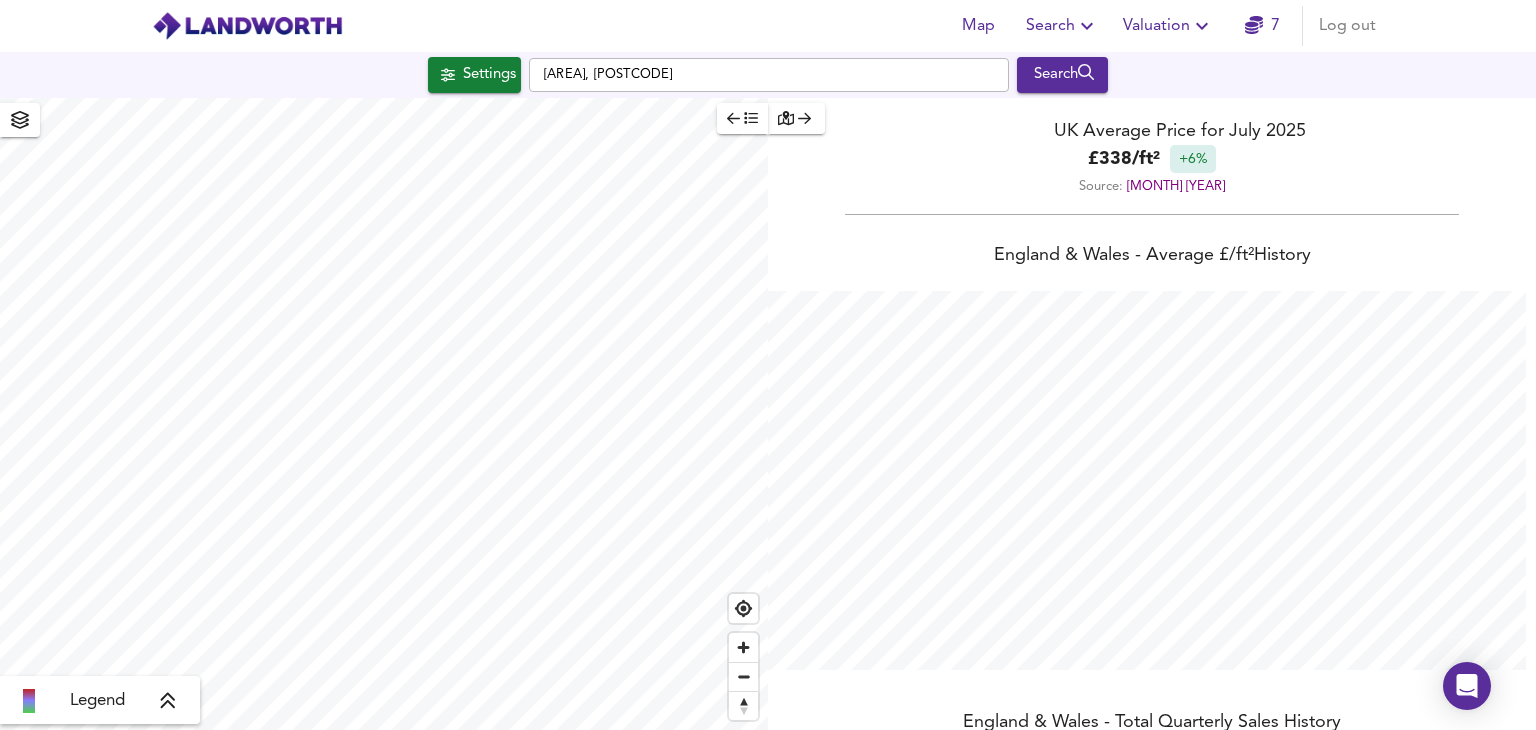 scroll, scrollTop: 729, scrollLeft: 1536, axis: both 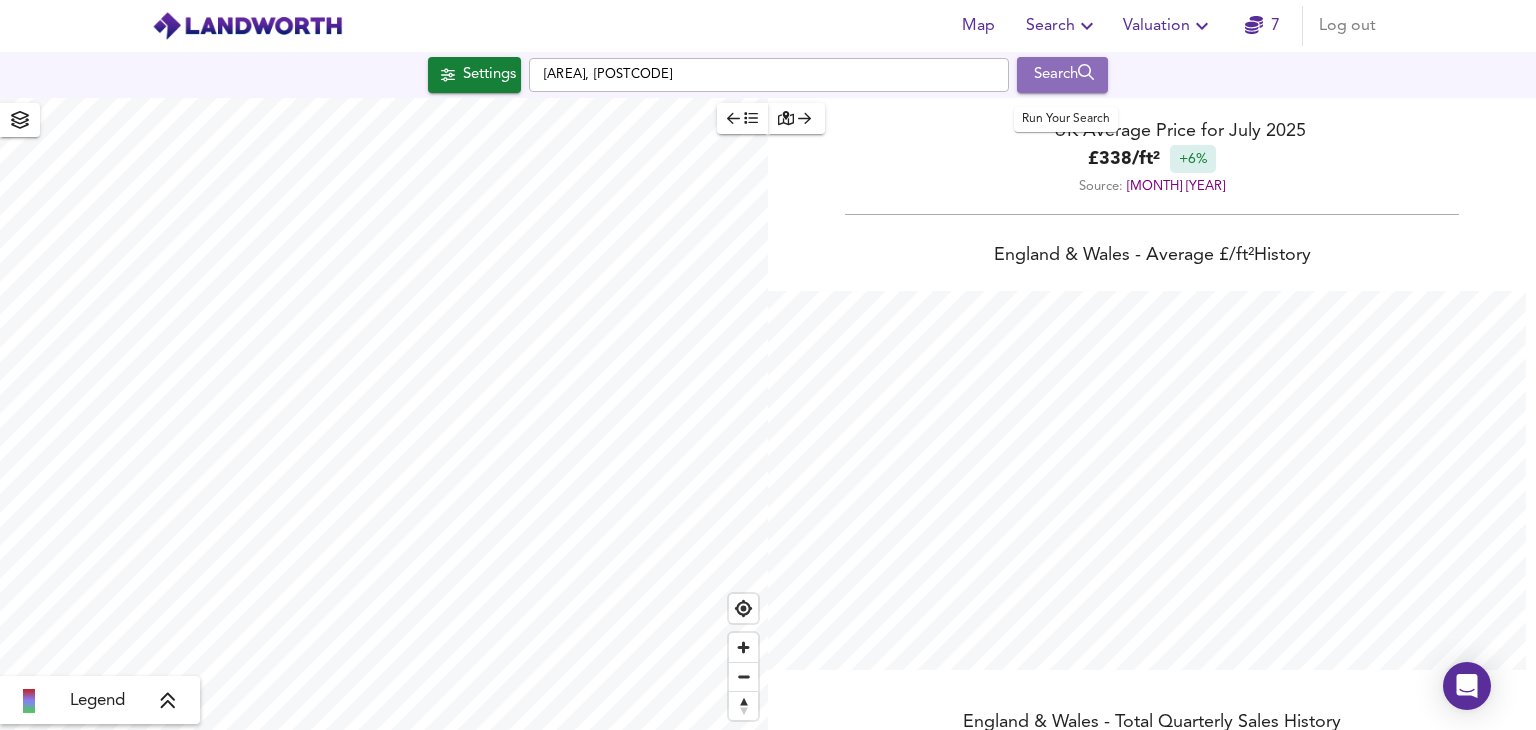 click on "Search" at bounding box center (1062, 75) 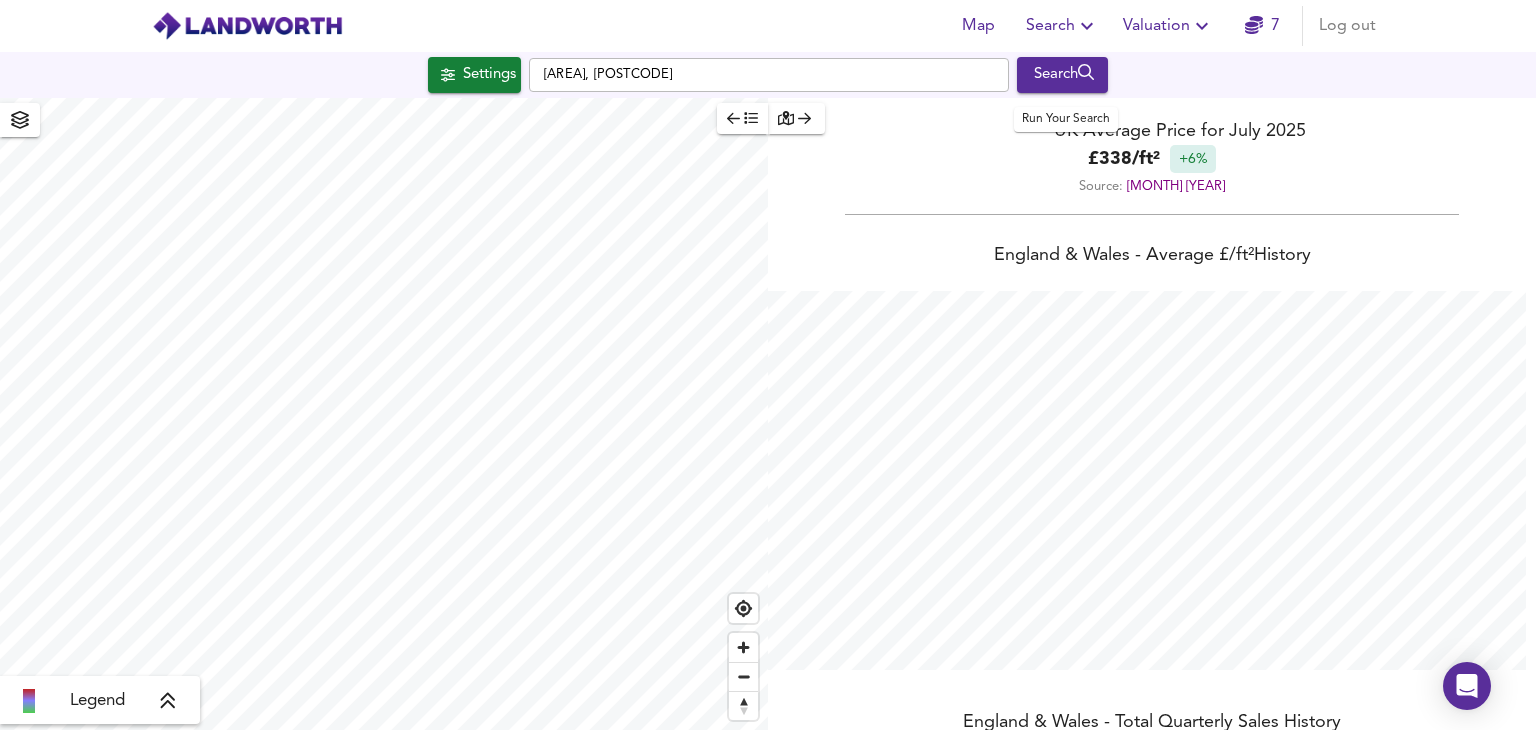 scroll, scrollTop: 729, scrollLeft: 1536, axis: both 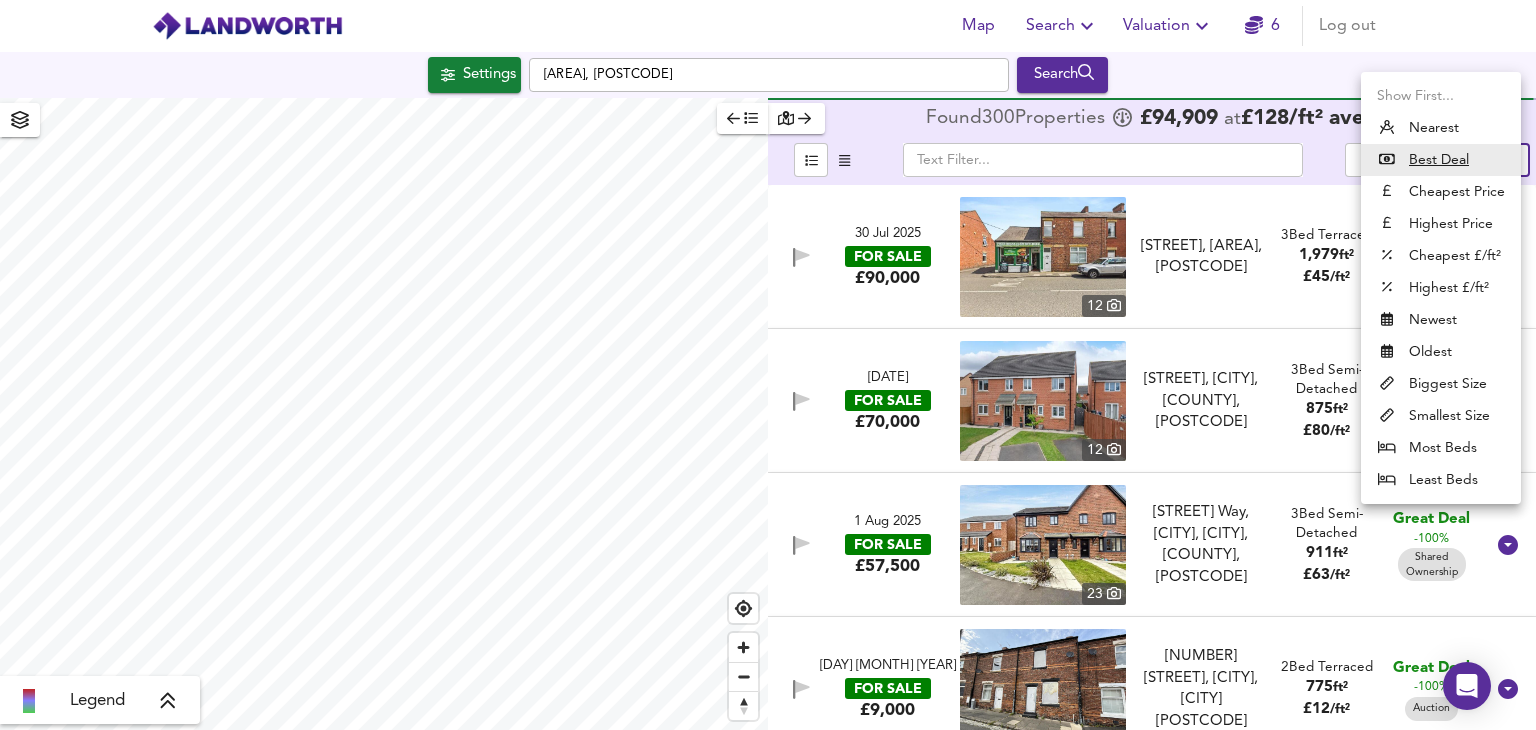 click on "Map Search Valuation    6 Log out        Settings     [CITY], [POSTCODE]        Search             Legend       Found  300  Propert ies     £ 94,909   at  £ 128 / ft²   average              ​         Sort   bestdeal ​ 30 Jul 2025 FOR SALE £90,000     12     [STREET], [CITY], [POSTCODE] [STREET], [CITY], [POSTCODE] 3  Bed   Terraced 1,979 ft² £ 45 / ft²   Great Deal -100% Auction 29 Jul 2025 FOR SALE £70,000     12     [STREET], [CITY], [CITY], [POSTCODE] [STREET], [CITY], [CITY], [POSTCODE] 3  Bed   Semi-Detached 875 ft² £ 80 / ft²   Great Deal -100% Shared Ownership 1 Aug 2025 FOR SALE £57,500     23     [STREET], [CITY], [CITY], [POSTCODE] [STREET], [CITY], [CITY], [POSTCODE] 3  Bed   Semi-Detached 911 ft² £ 63 / ft²   Great Deal -100% Shared Ownership 31 Jul 2025 FOR SALE £9,000     21     2  Bed   Terraced £" at bounding box center [768, 365] 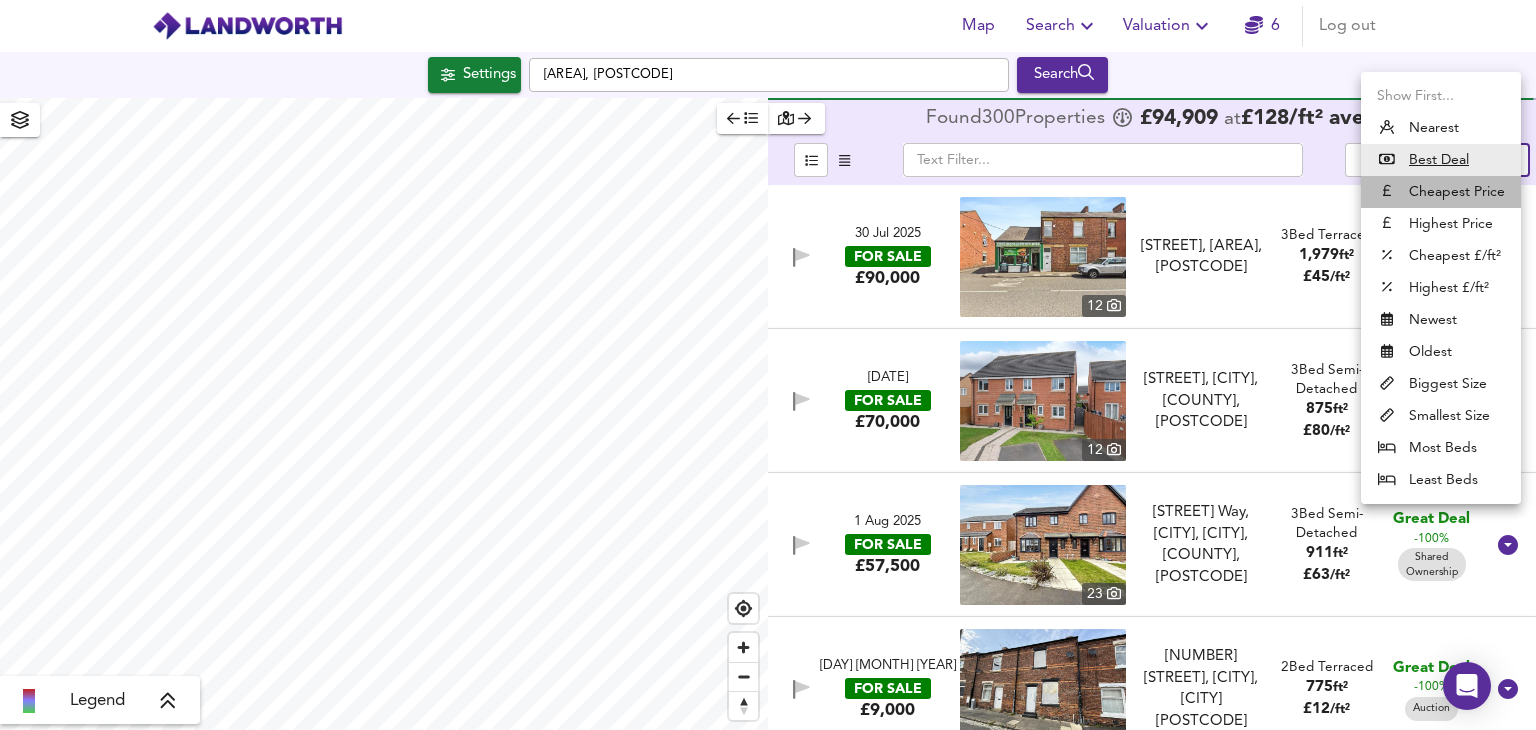 click on "Cheapest Price" at bounding box center (1441, 192) 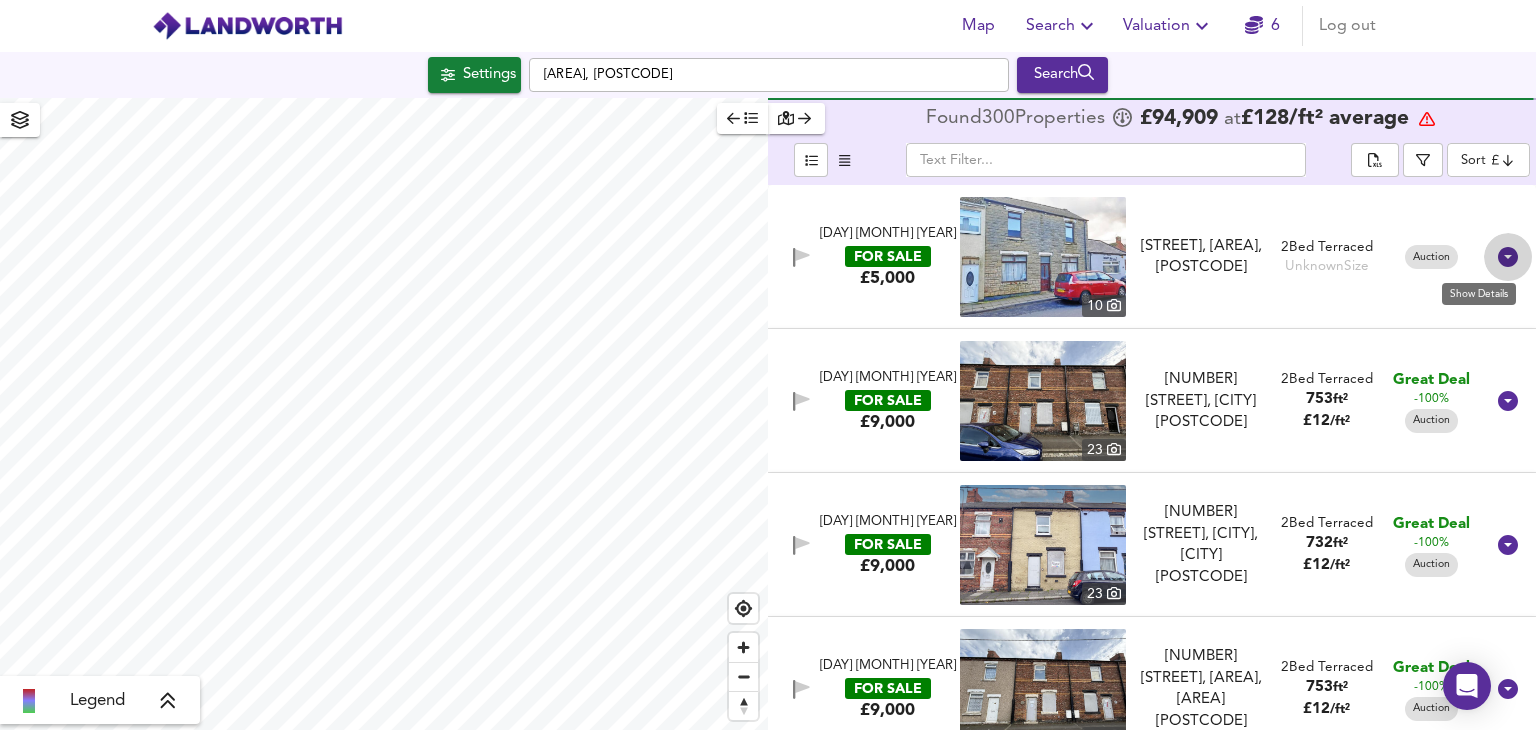 click 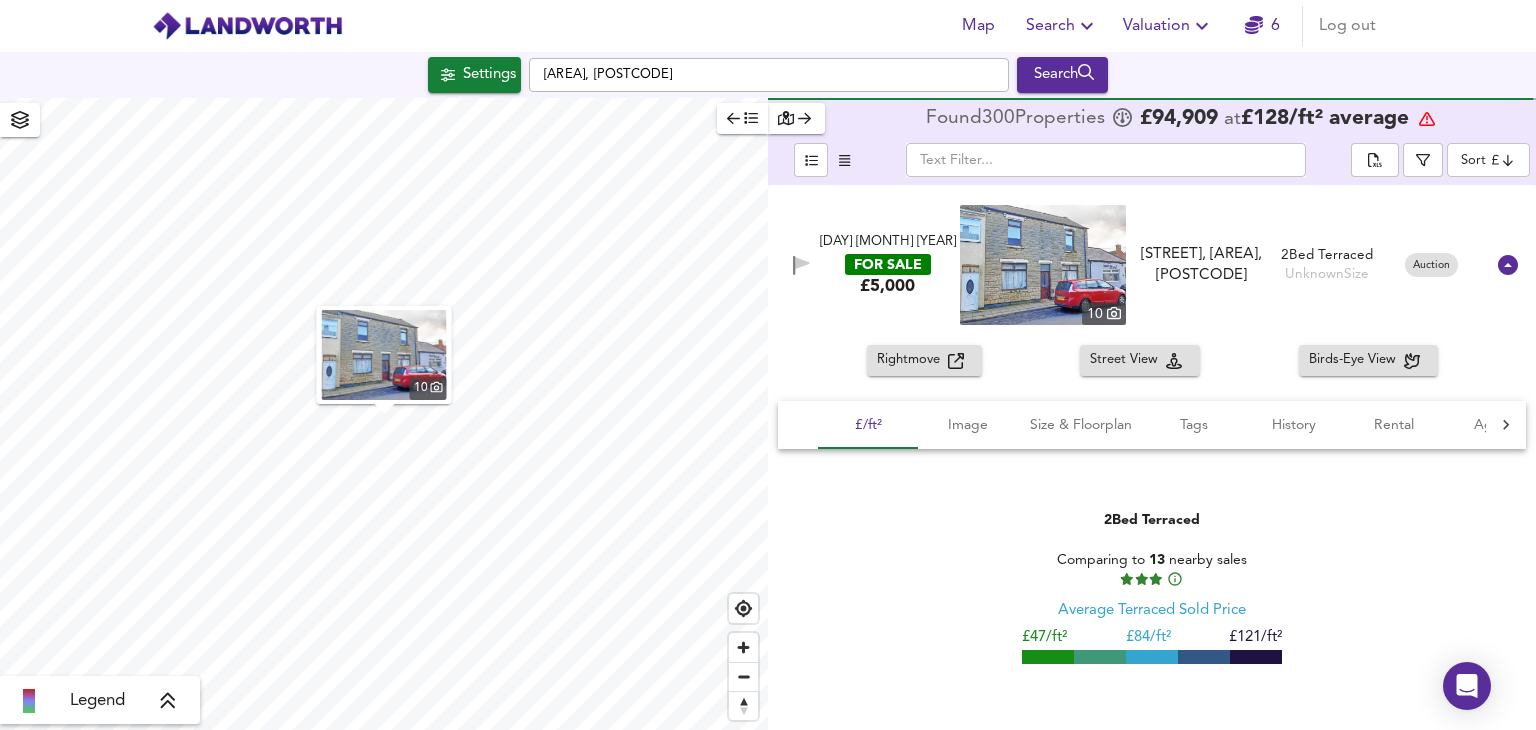 click on "Rightmove" at bounding box center (912, 360) 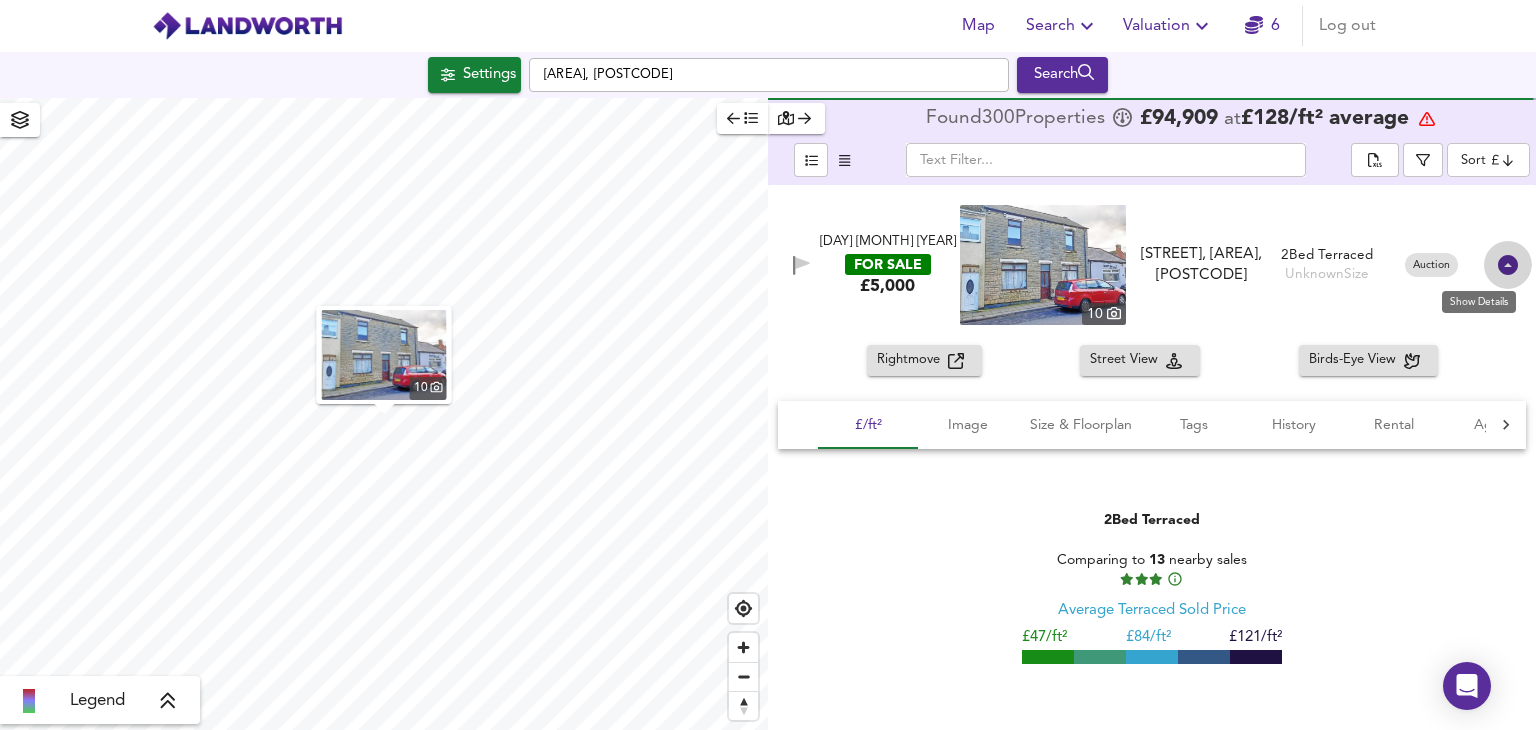 click 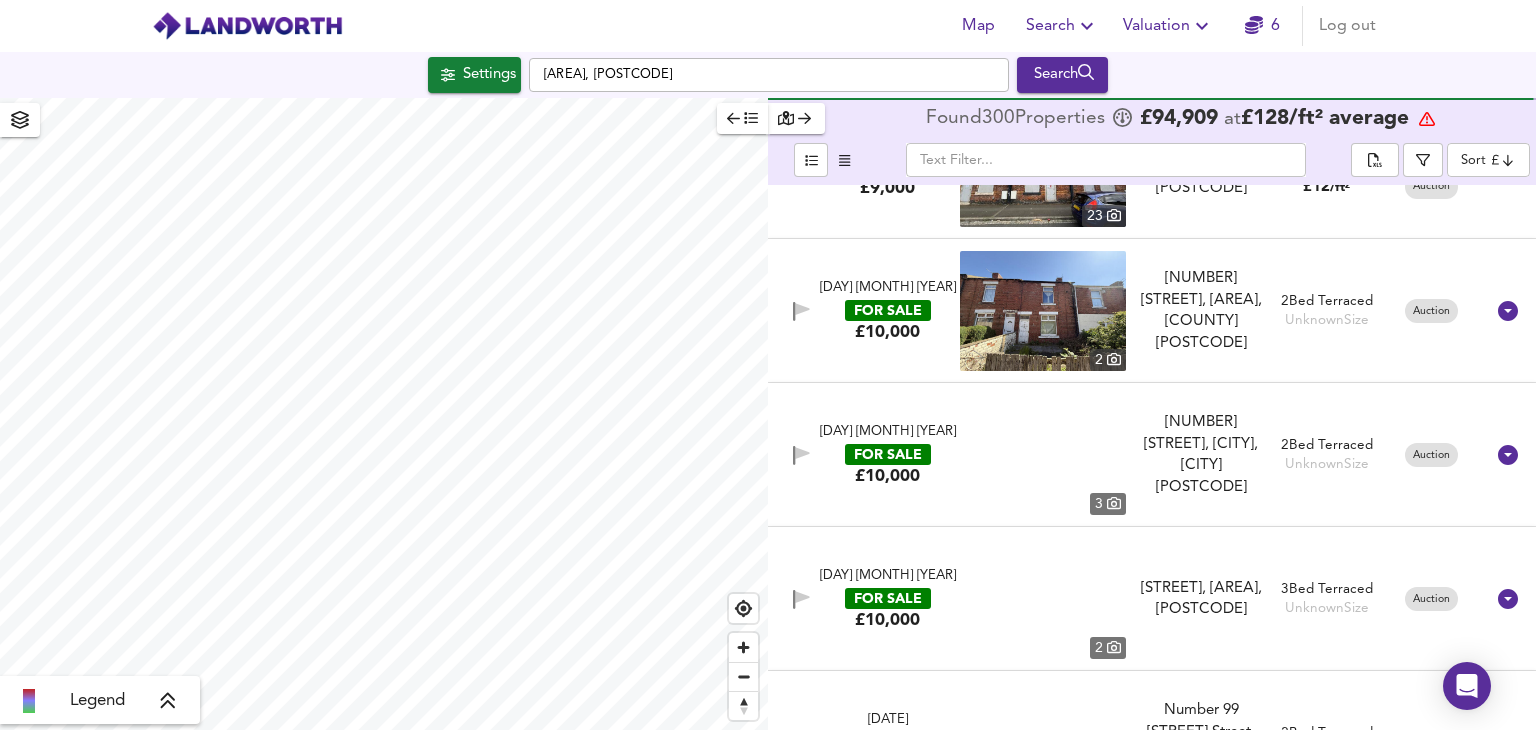 scroll, scrollTop: 1100, scrollLeft: 0, axis: vertical 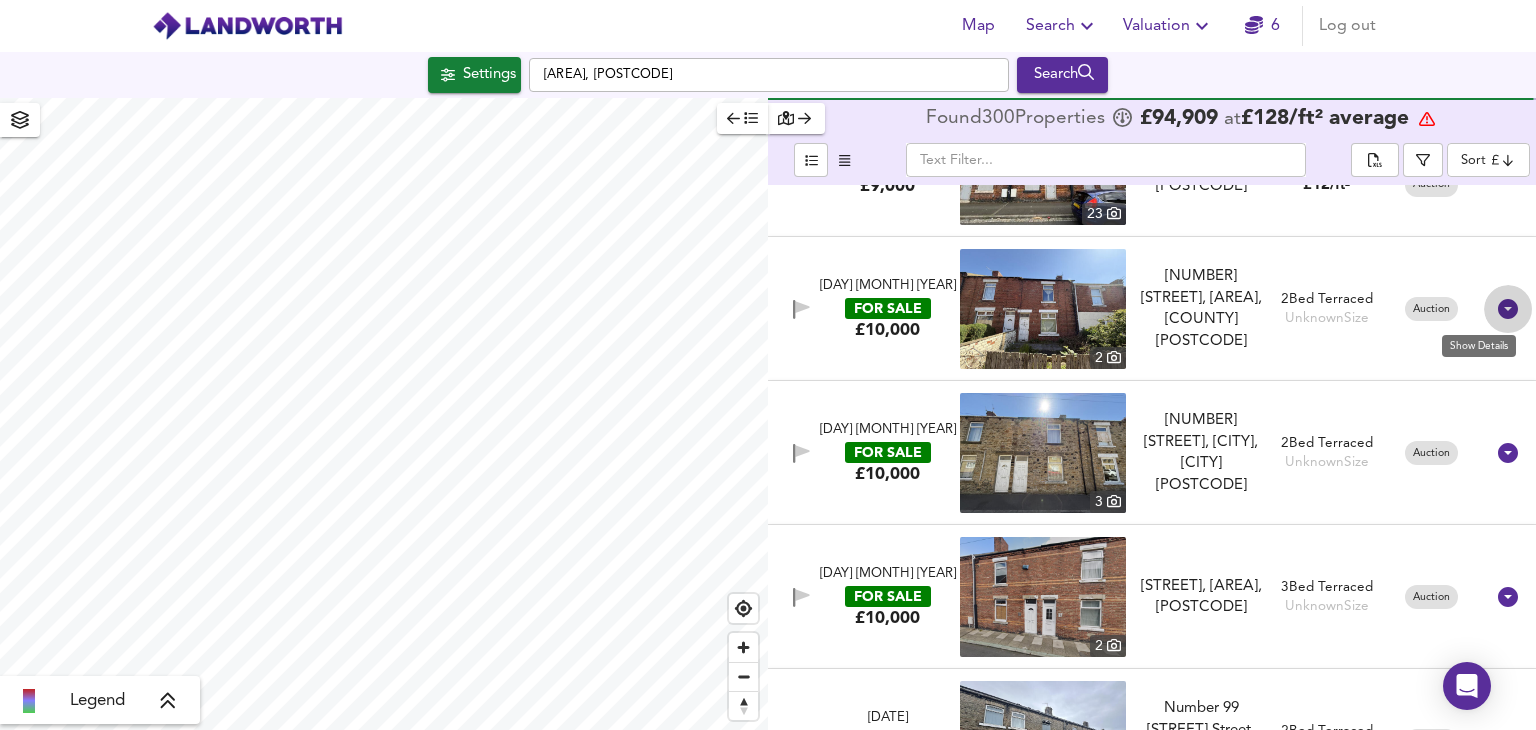 click 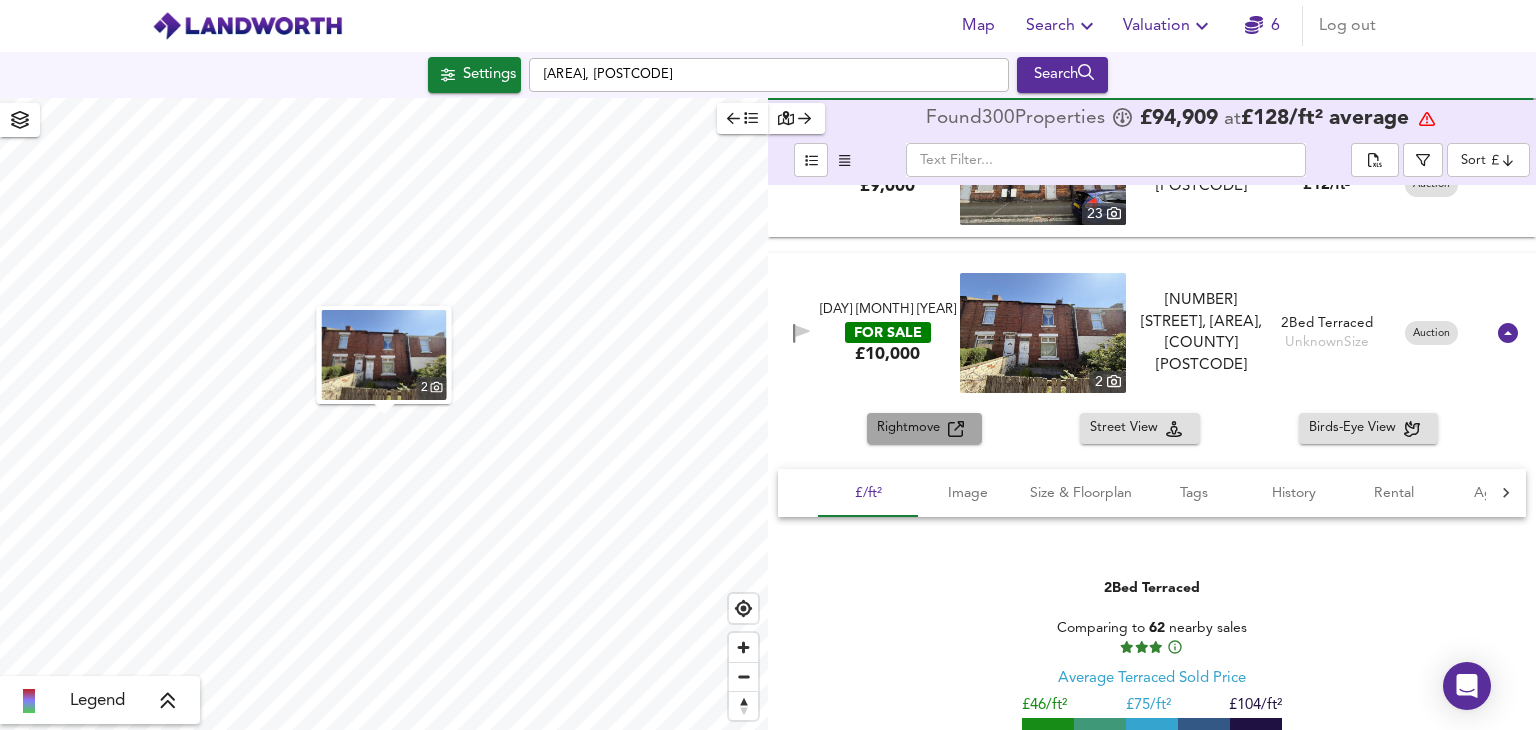 click 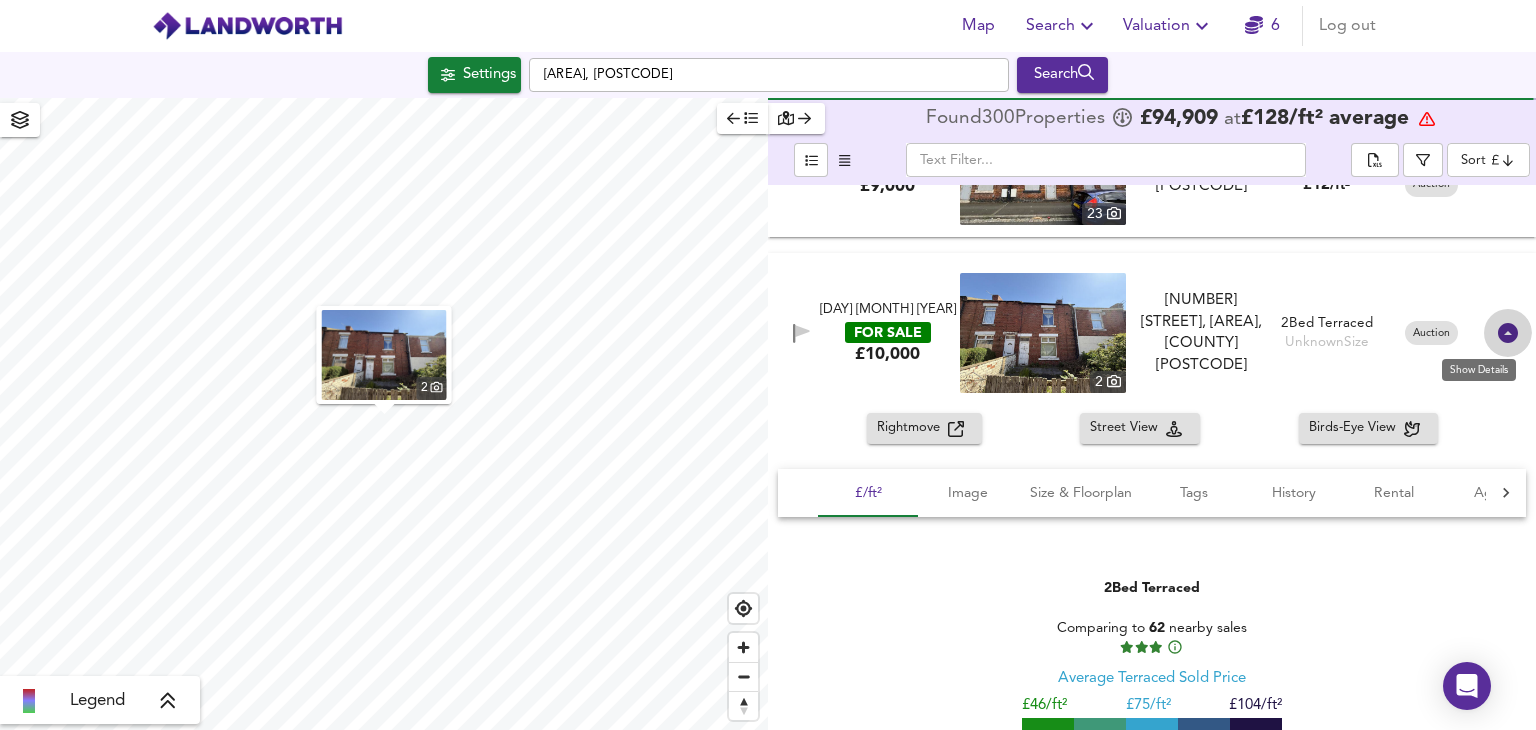 click 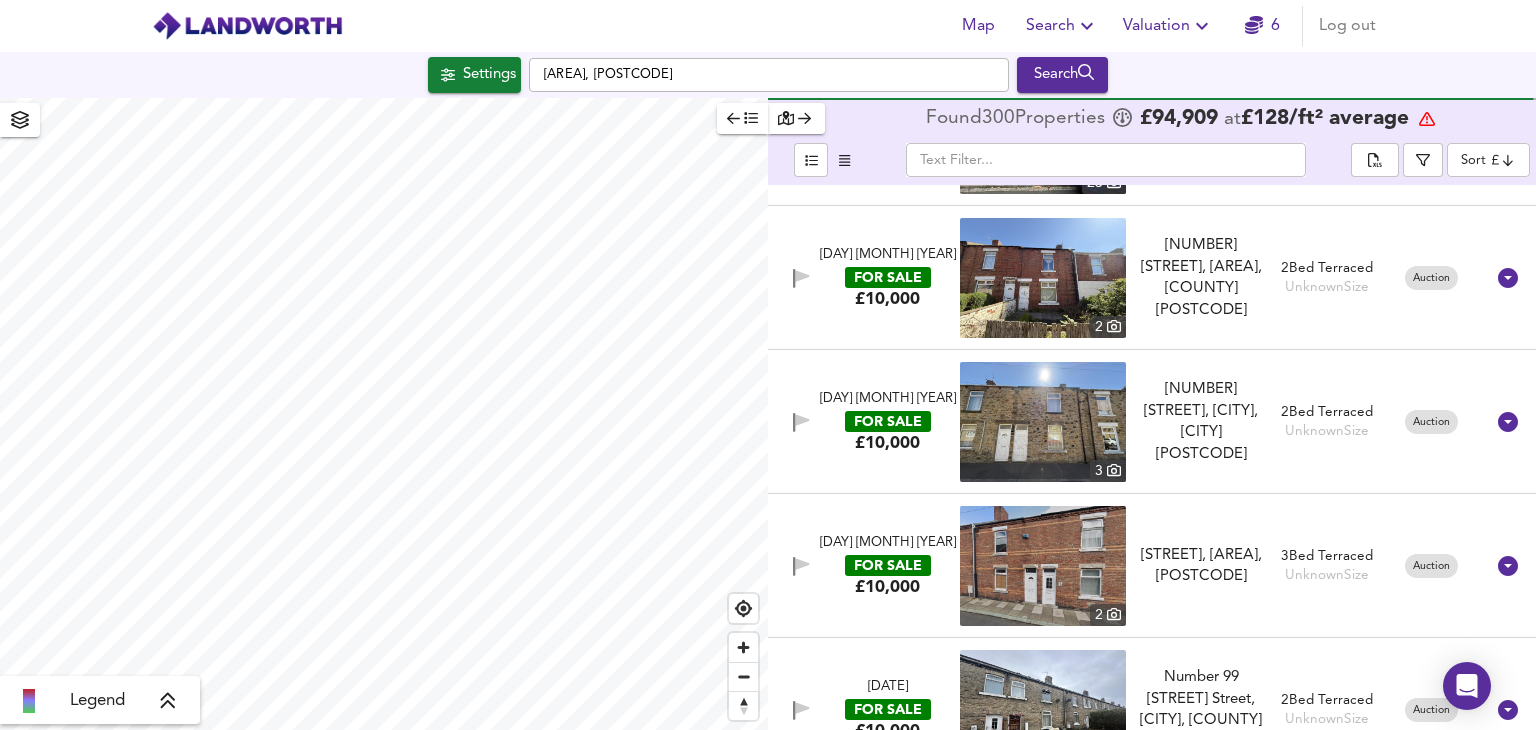 scroll, scrollTop: 1100, scrollLeft: 0, axis: vertical 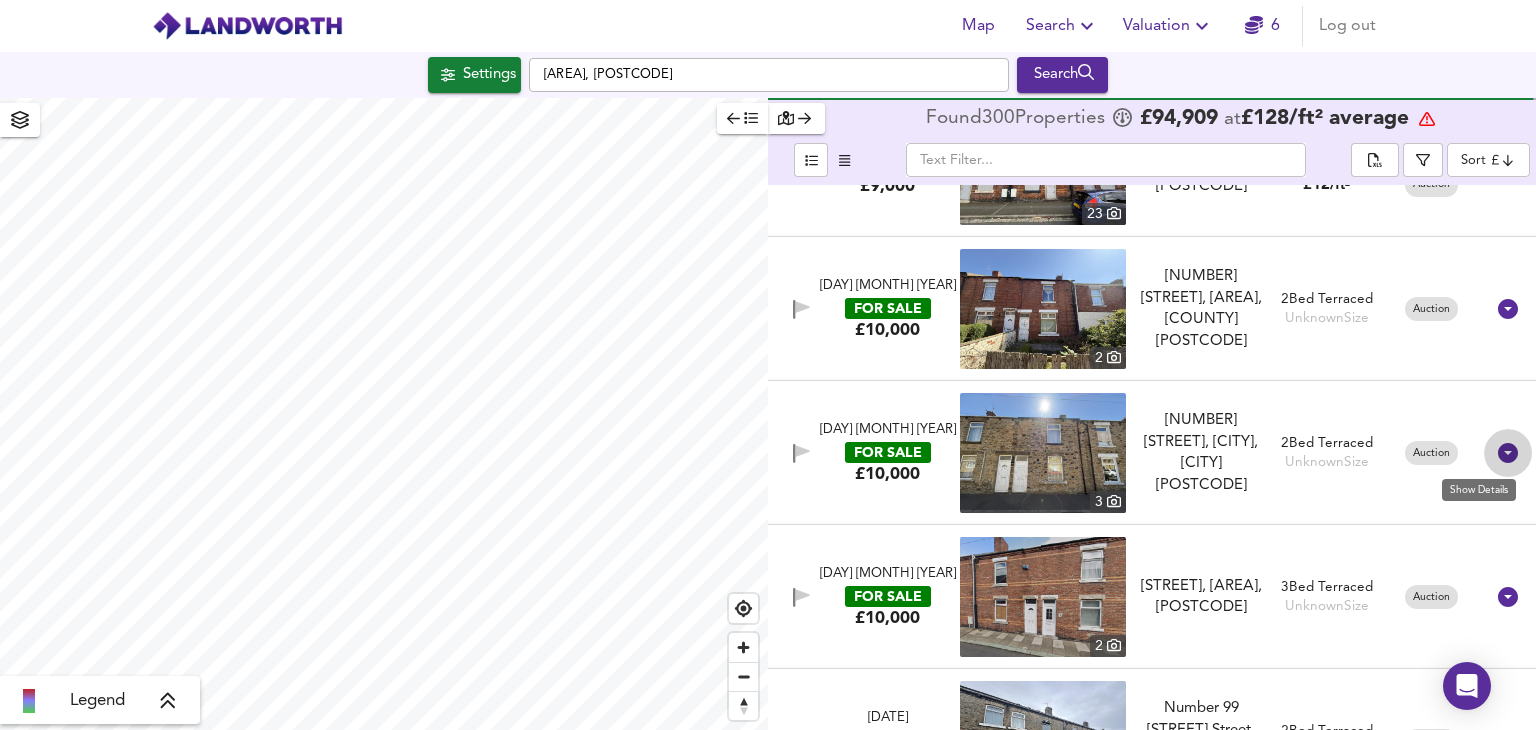 click 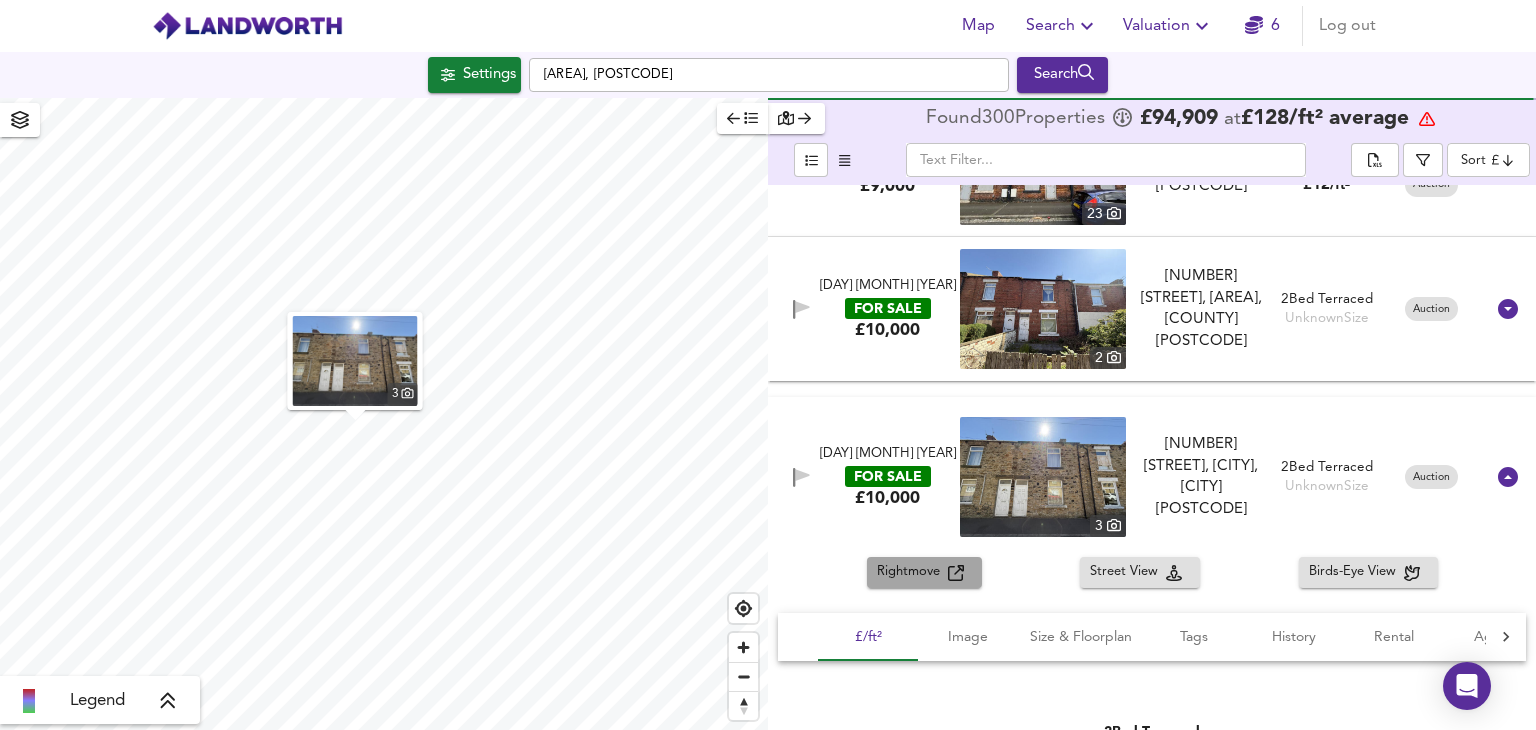 click on "Rightmove" at bounding box center [912, 572] 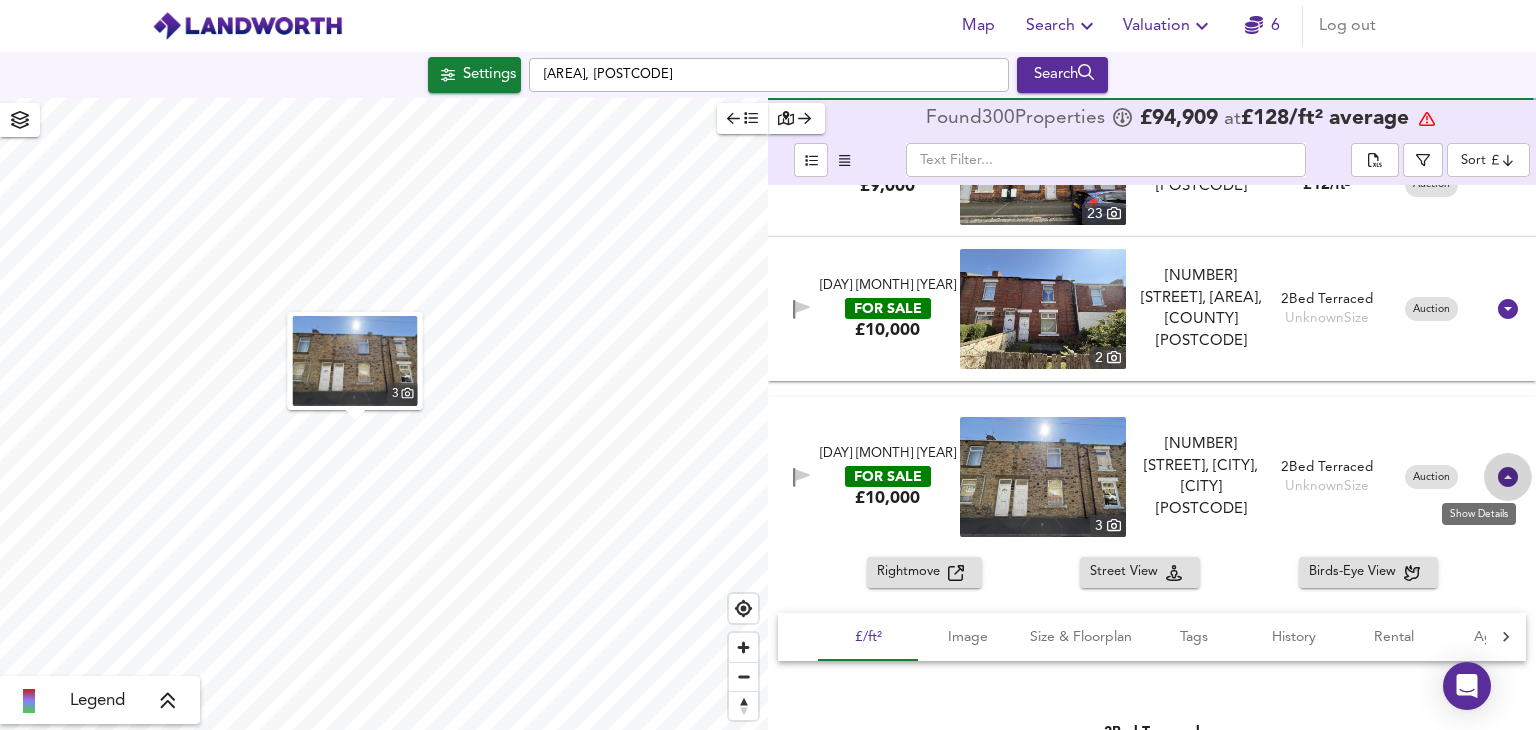 click 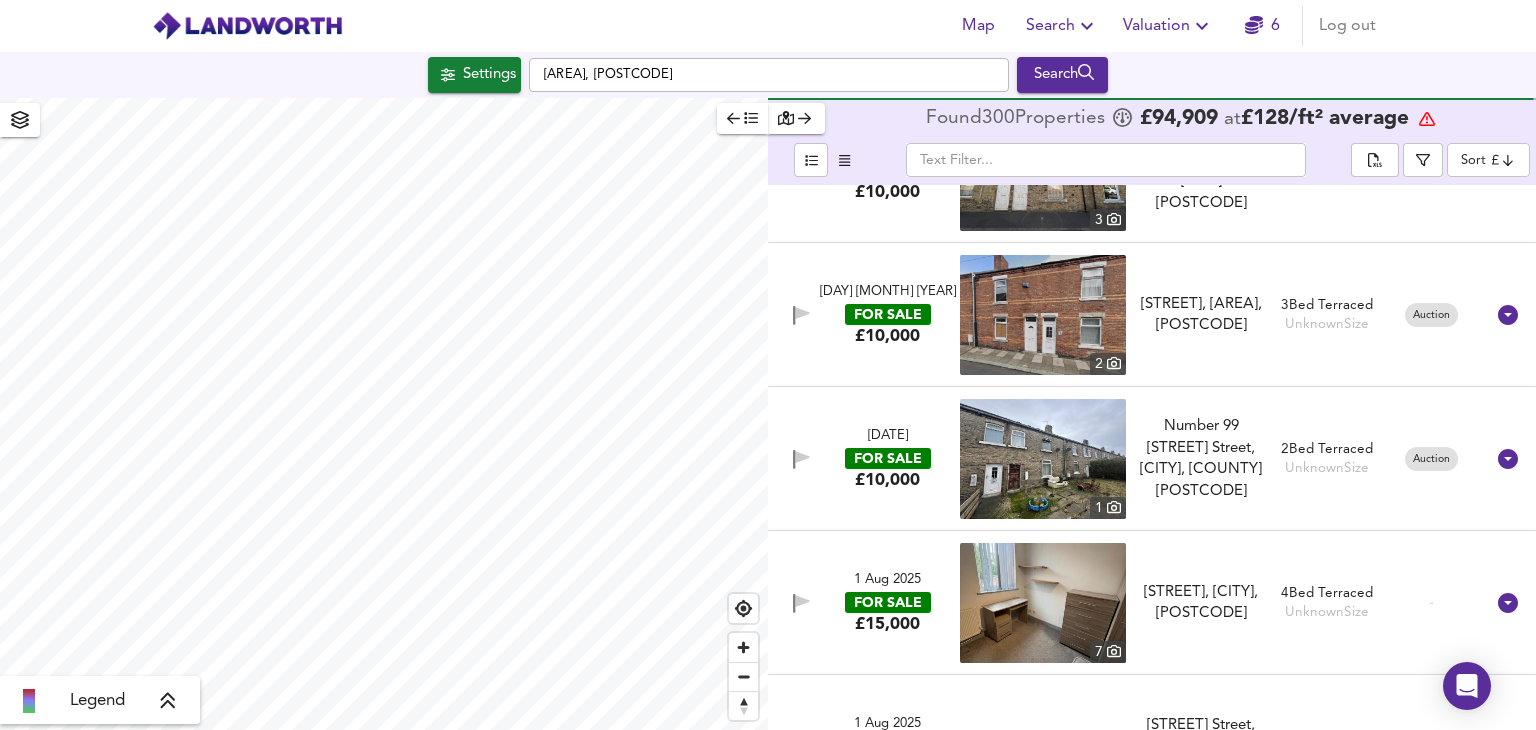 scroll, scrollTop: 1400, scrollLeft: 0, axis: vertical 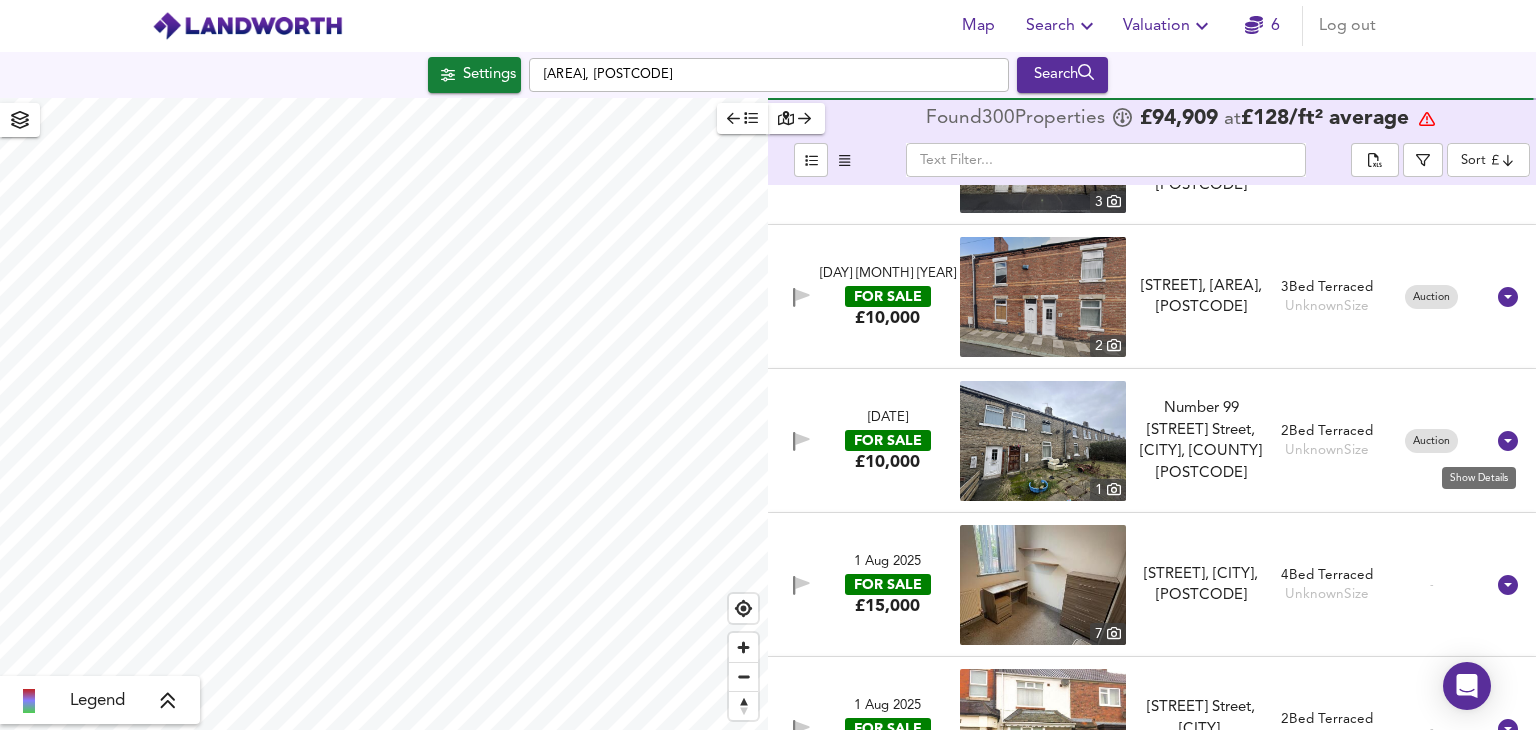 click 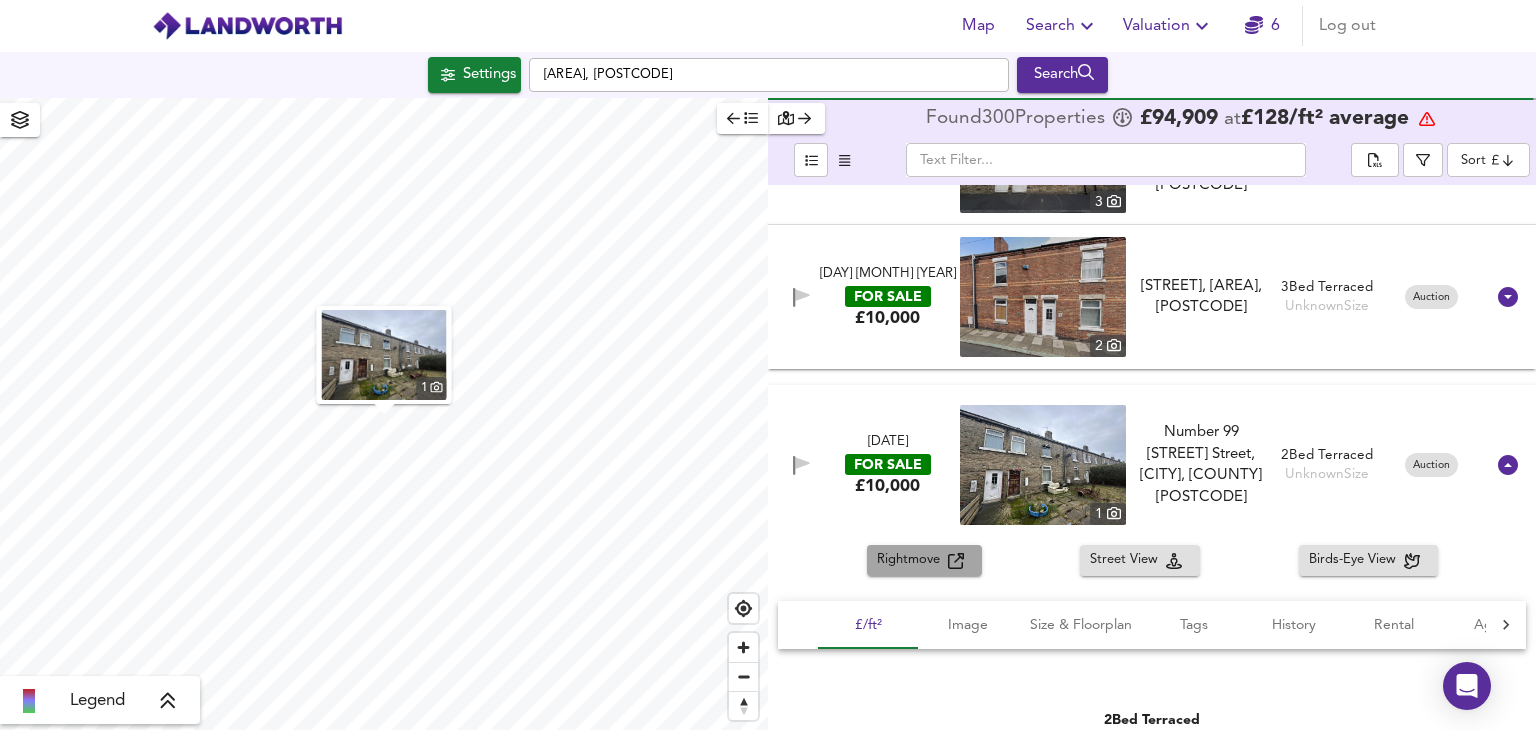 click on "Rightmove" at bounding box center (912, 560) 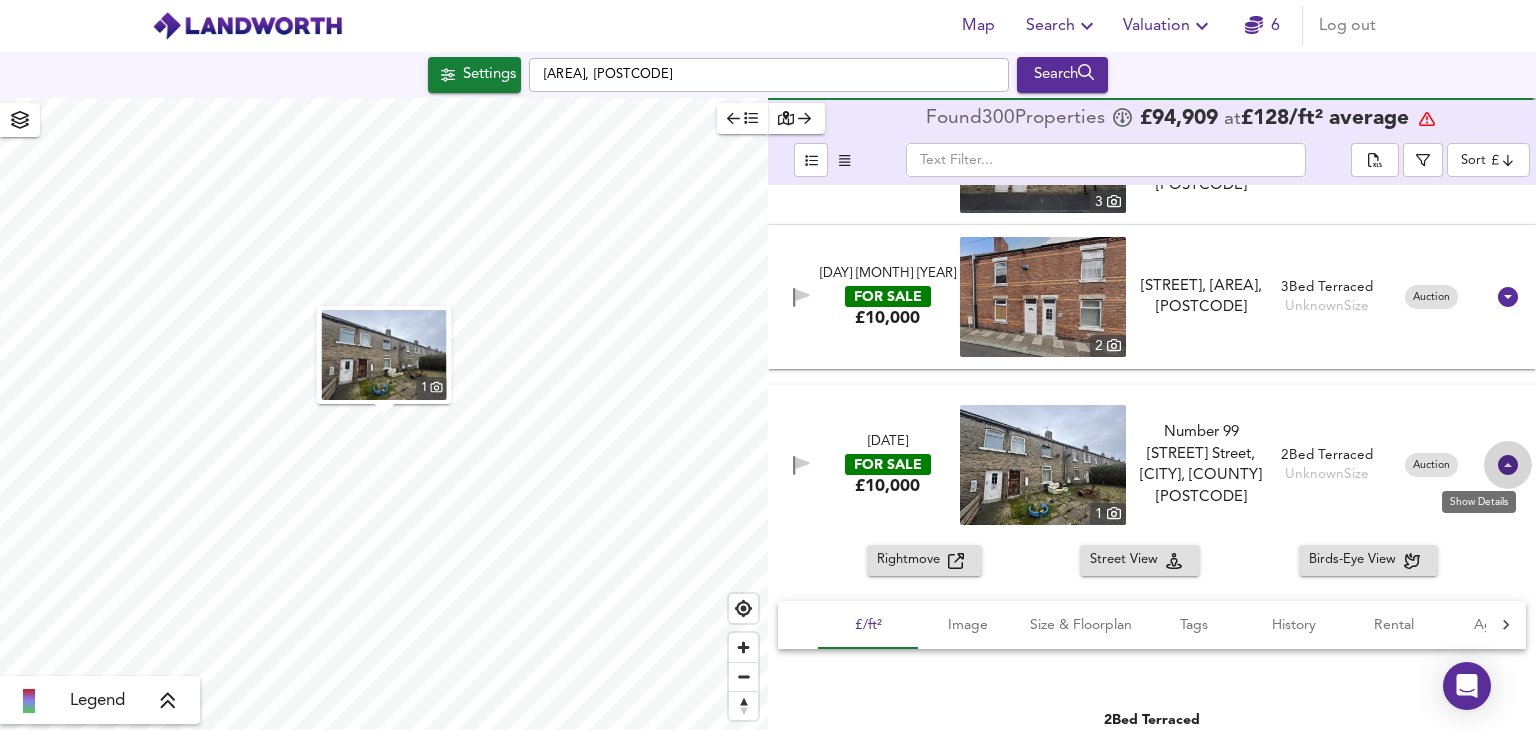 click 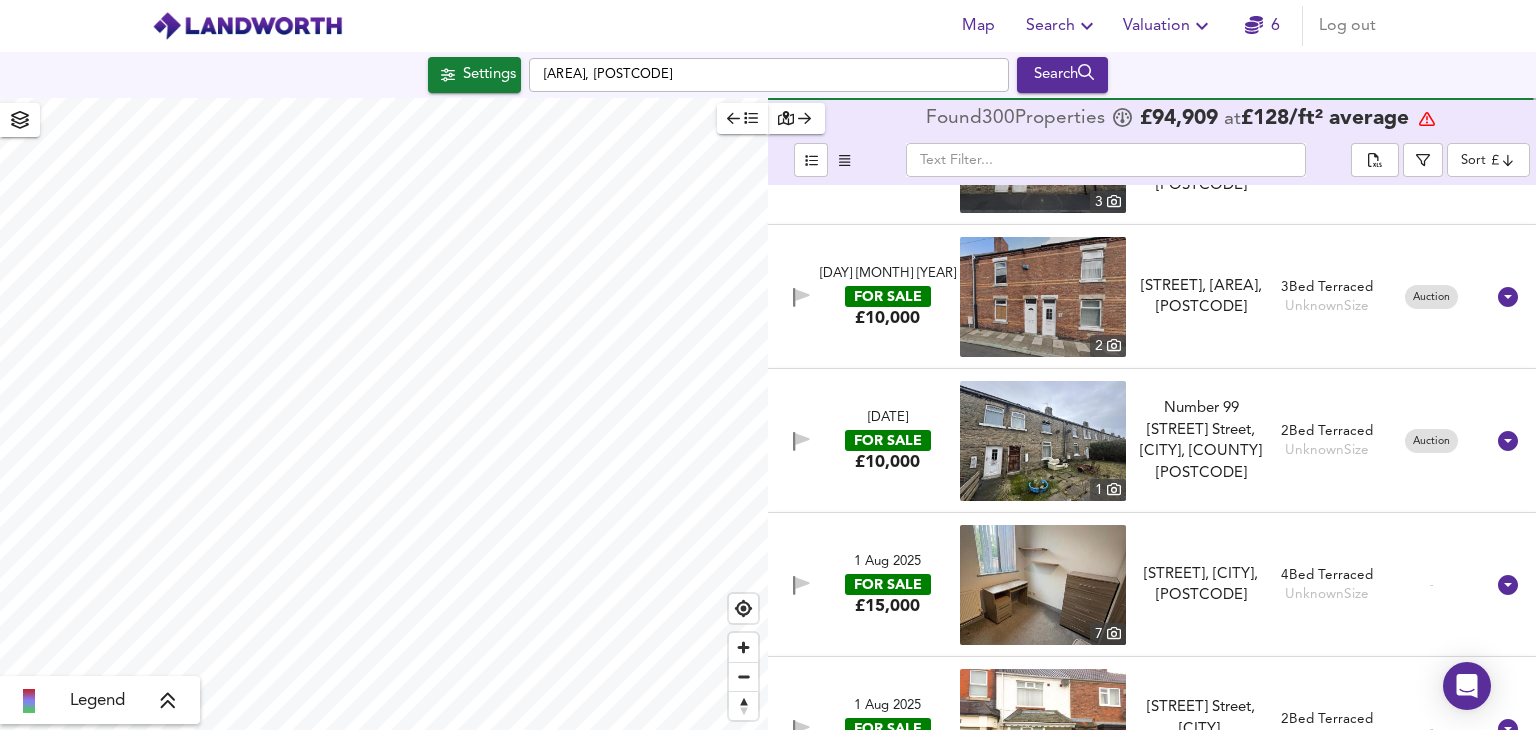 scroll, scrollTop: 1600, scrollLeft: 0, axis: vertical 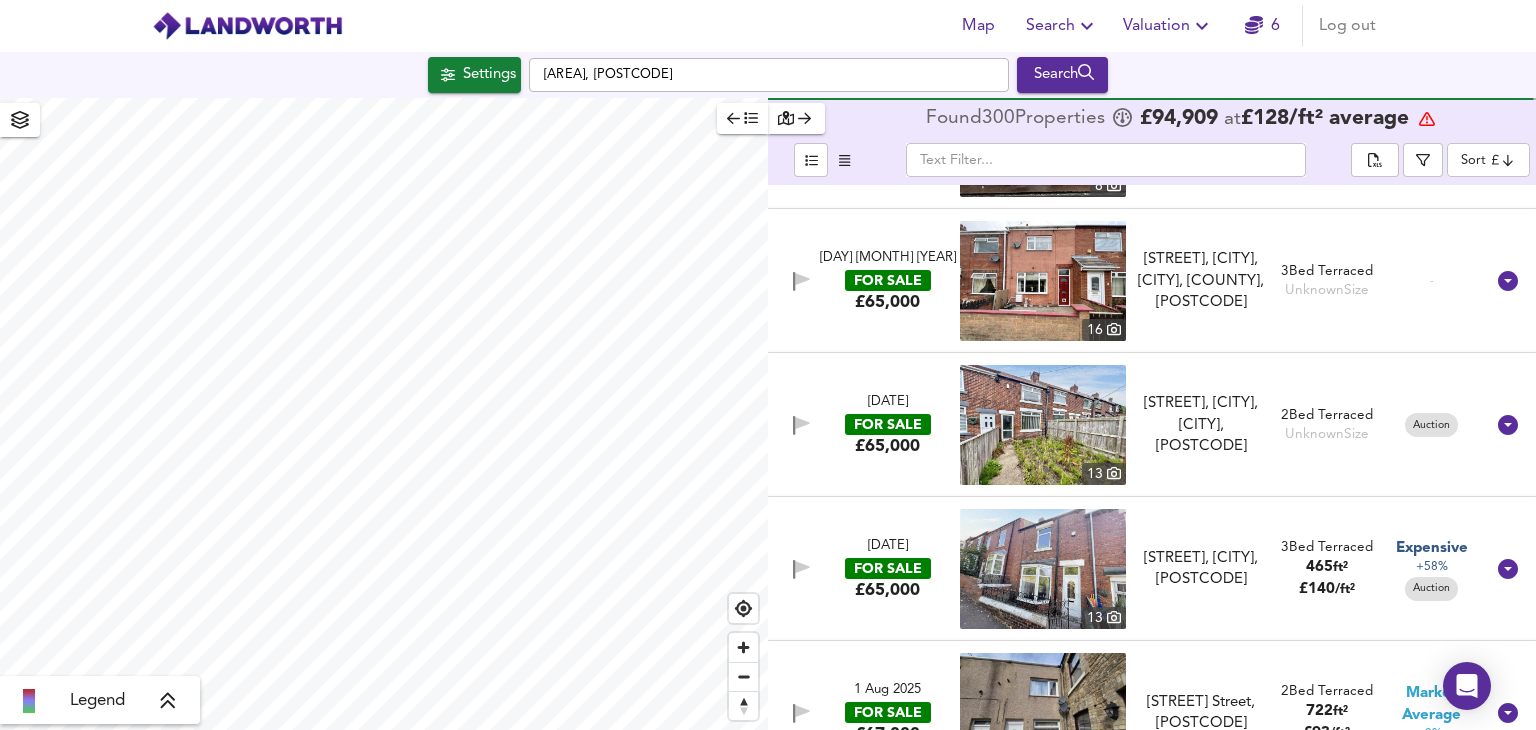 click on "Map Search Valuation    6 Log out        Settings     Stileford, [POSTCODE]        Search            Legend       Found  300  Propert ies     £ 94,909   at  £ 128 / ft²   average              ​         Sort   cheapest ​ 31 Jul 2025 FOR SALE £5,000     10     [STREET] Terrace, [CITY], [POSTCODE] [STREET] Terrace, [CITY], [POSTCODE] 2  Bed   Terraced Unknown  Size   Auction 31 Jul 2025 FOR SALE £9,000     23     23 [STREET] Street, [CITY] [POSTCODE] 23 [STREET] Street, [CITY] [POSTCODE] 2  Bed   Terraced 753 ft² £ 12 / ft²   Great Deal -100% Auction 31 Jul 2025 FOR SALE £9,000     23     32 [STREET] Street, [CITY], [CITY] [POSTCODE] 32 [STREET] Street, [CITY], [CITY] [POSTCODE] 2  Bed   Terraced 732 ft² £ 12 / ft²   Great Deal -100% Auction 31 Jul 2025 FOR SALE £9,000     25     21 [STREET] Street, [CITY], [CITY] [POSTCODE] 21 [STREET] Street, [CITY], [CITY] [POSTCODE] 2  Bed   Terraced 753 ft² £ 12 / ft²   Great Deal -100% Auction 31 Jul 2025" at bounding box center [768, 365] 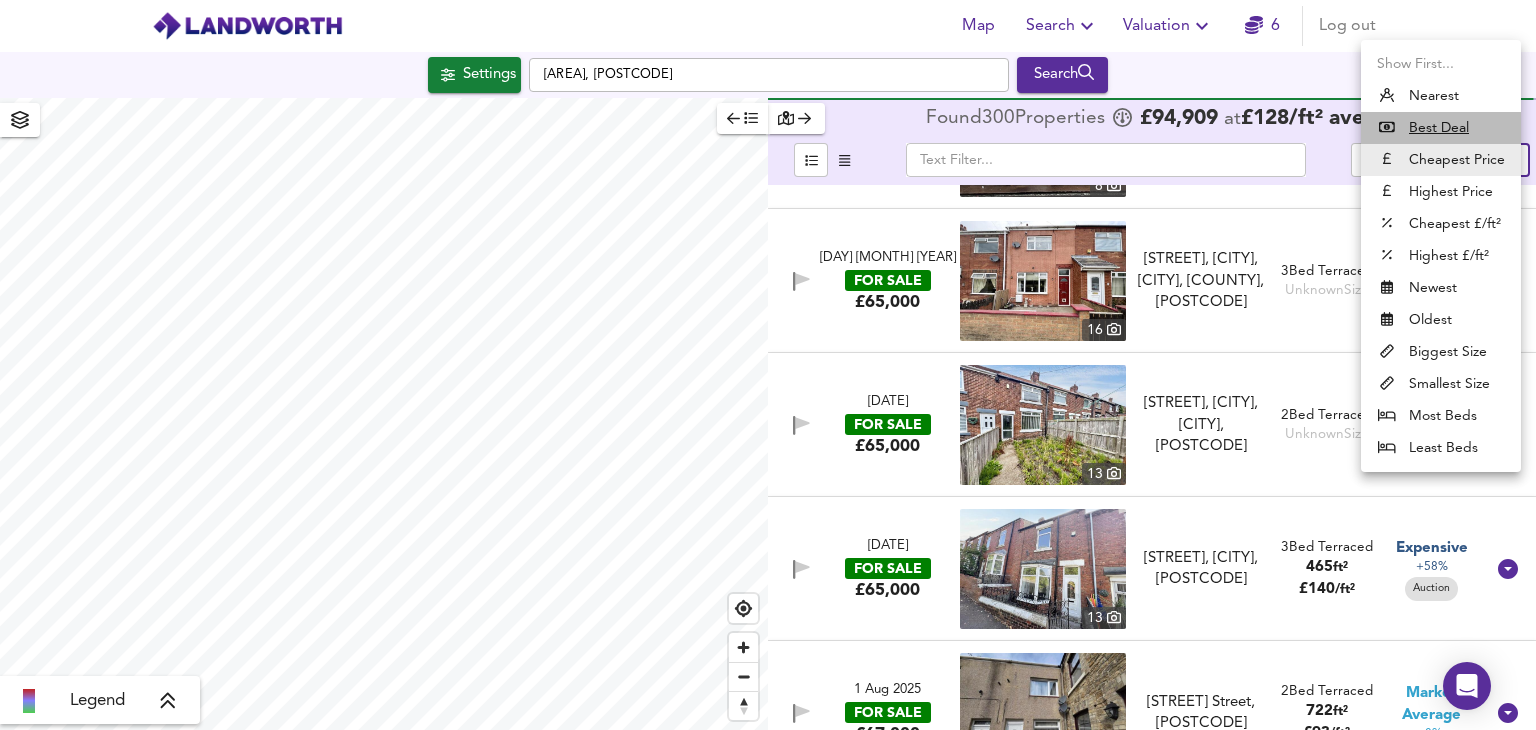 click on "Best Deal" at bounding box center (1439, 128) 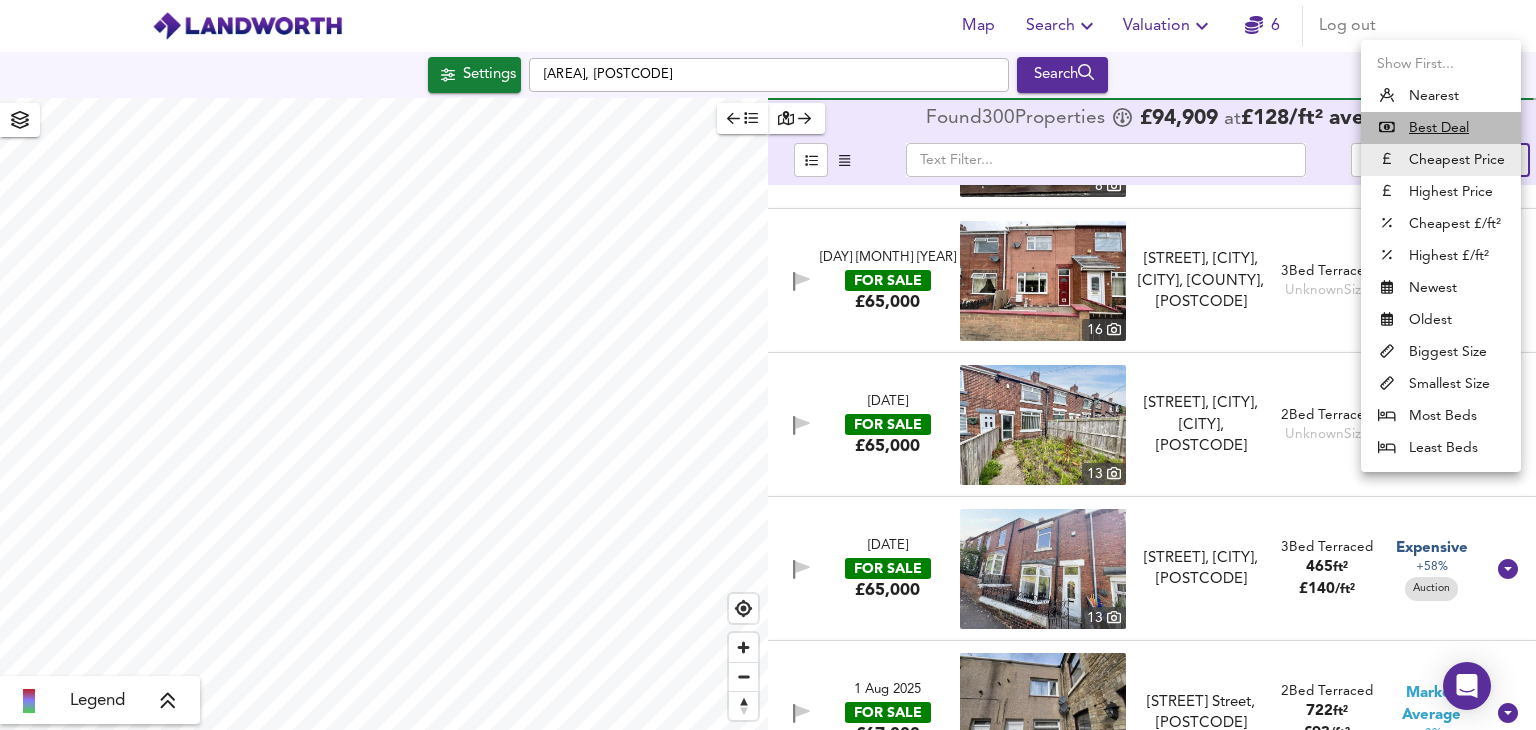 type on "bestdeal" 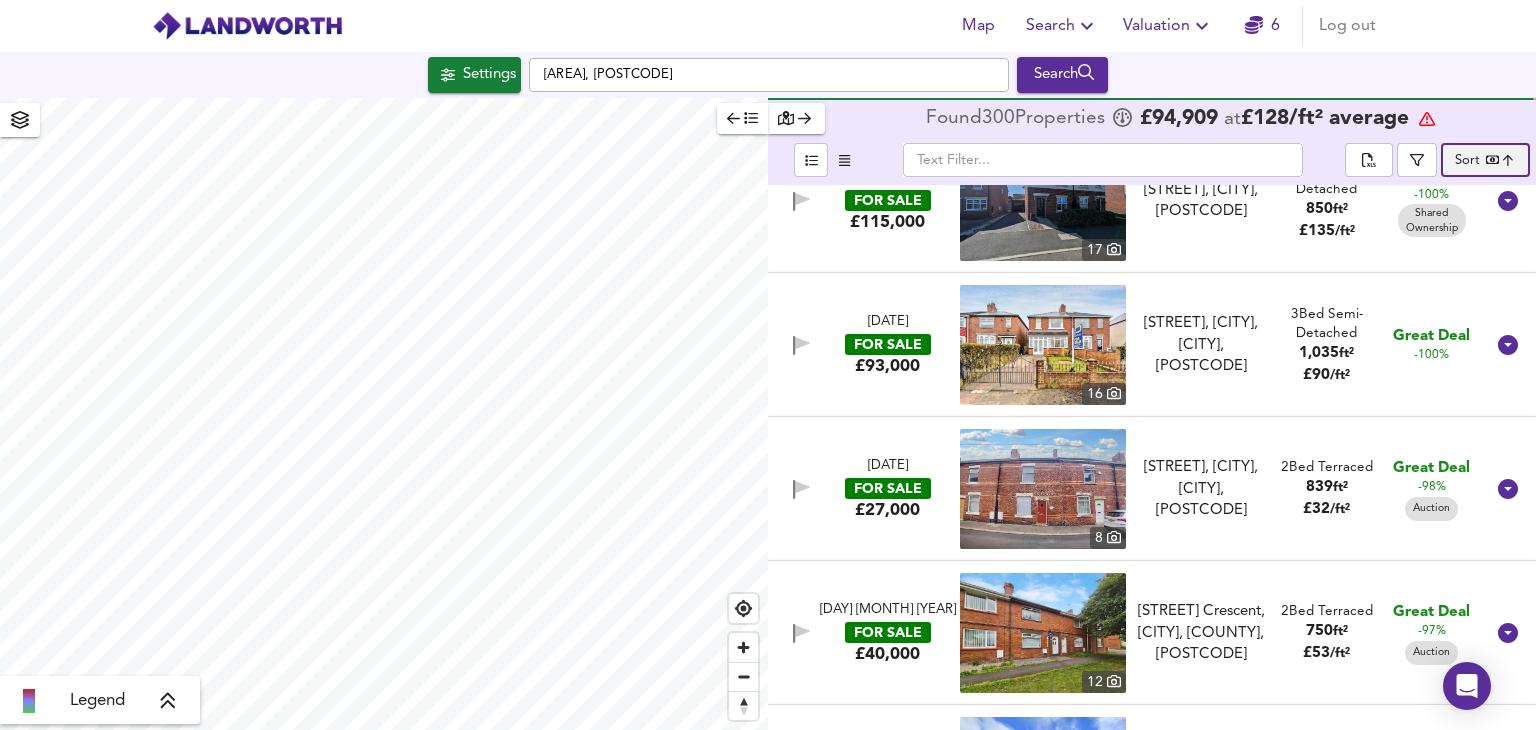 scroll, scrollTop: 1500, scrollLeft: 0, axis: vertical 